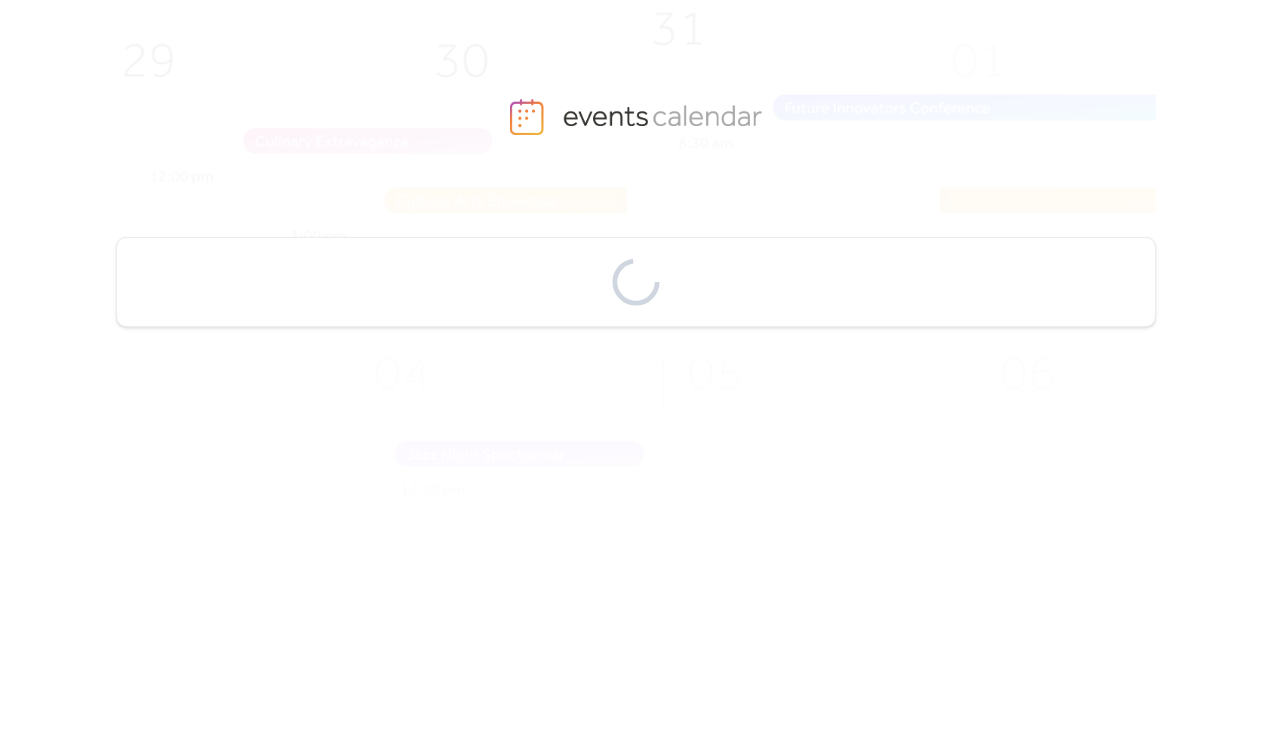 scroll, scrollTop: 0, scrollLeft: 0, axis: both 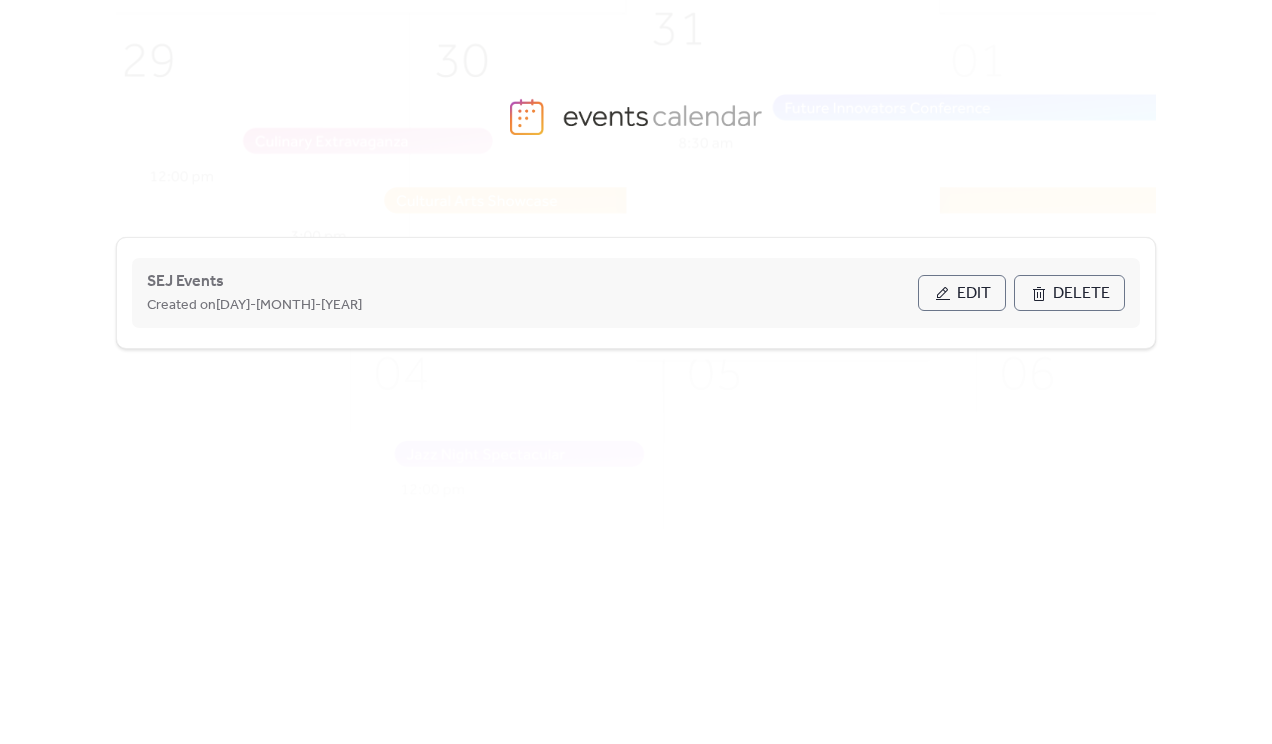 click on "Edit" at bounding box center (962, 293) 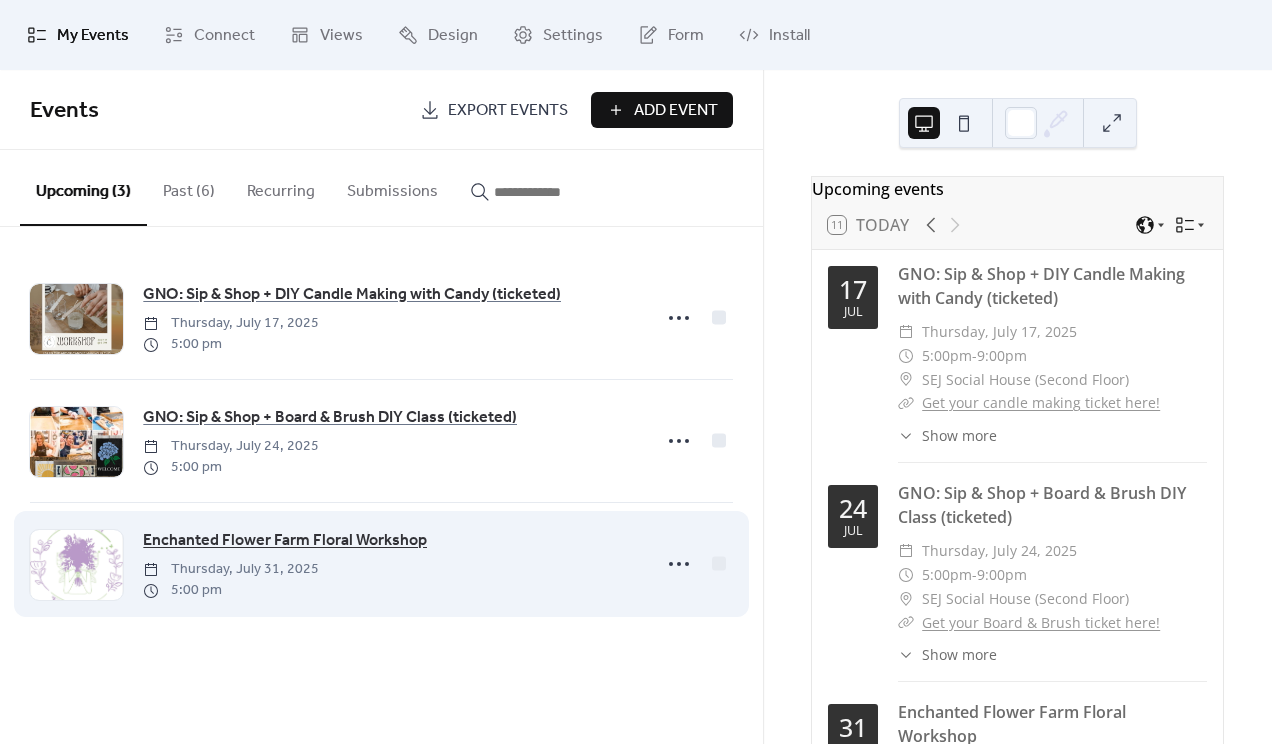 click on "Enchanted Flower Farm Floral Workshop" at bounding box center [285, 541] 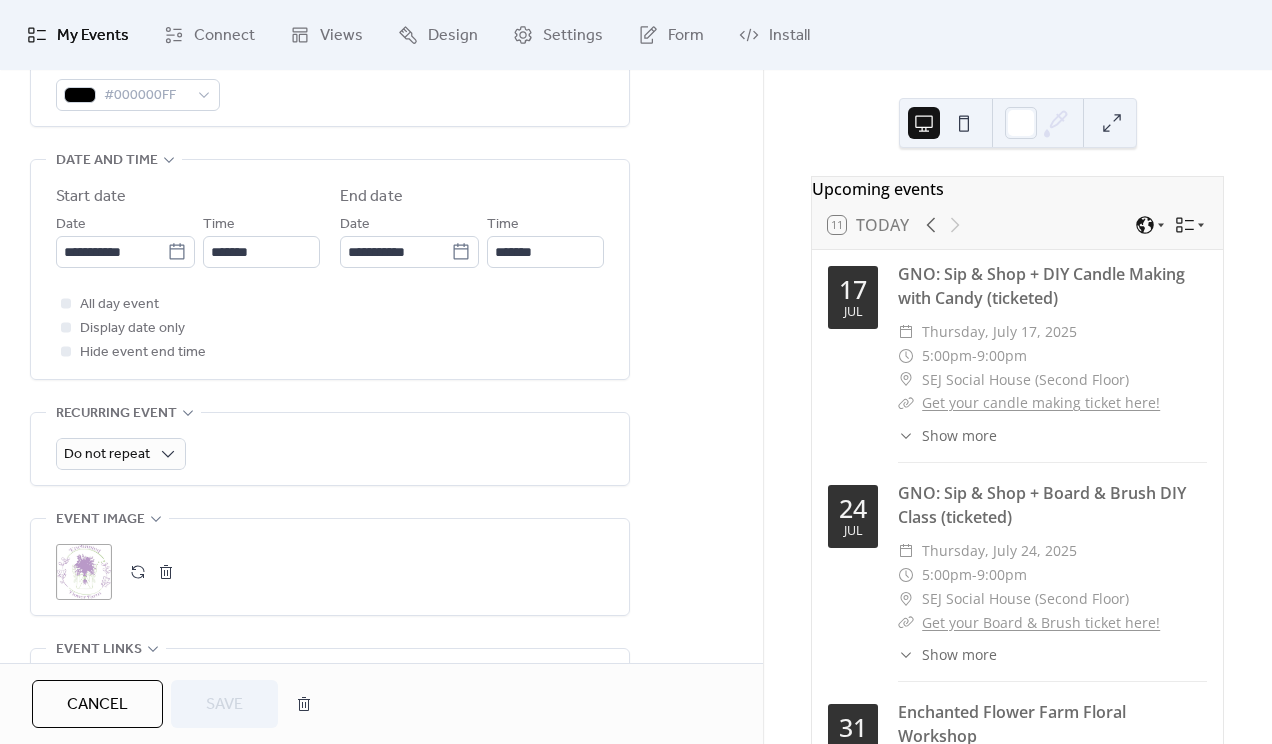 scroll, scrollTop: 0, scrollLeft: 0, axis: both 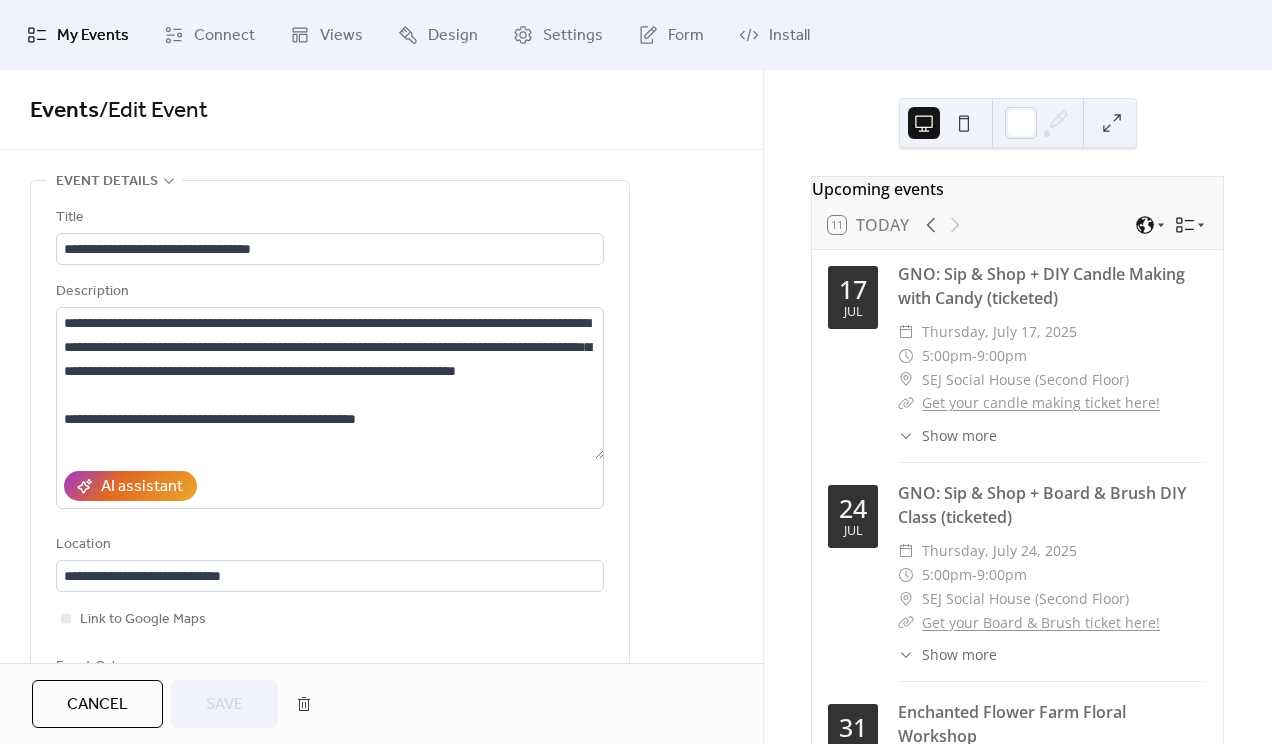click on "**********" at bounding box center [381, 366] 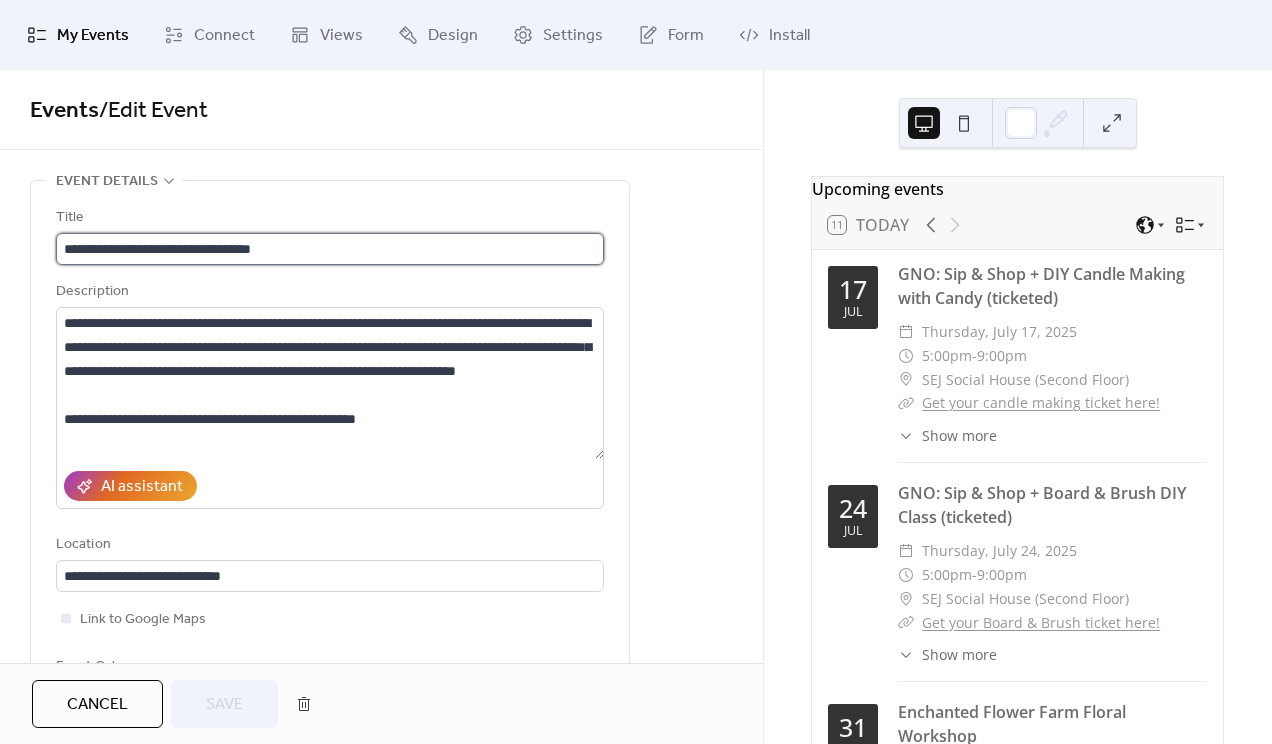 click on "**********" at bounding box center [330, 249] 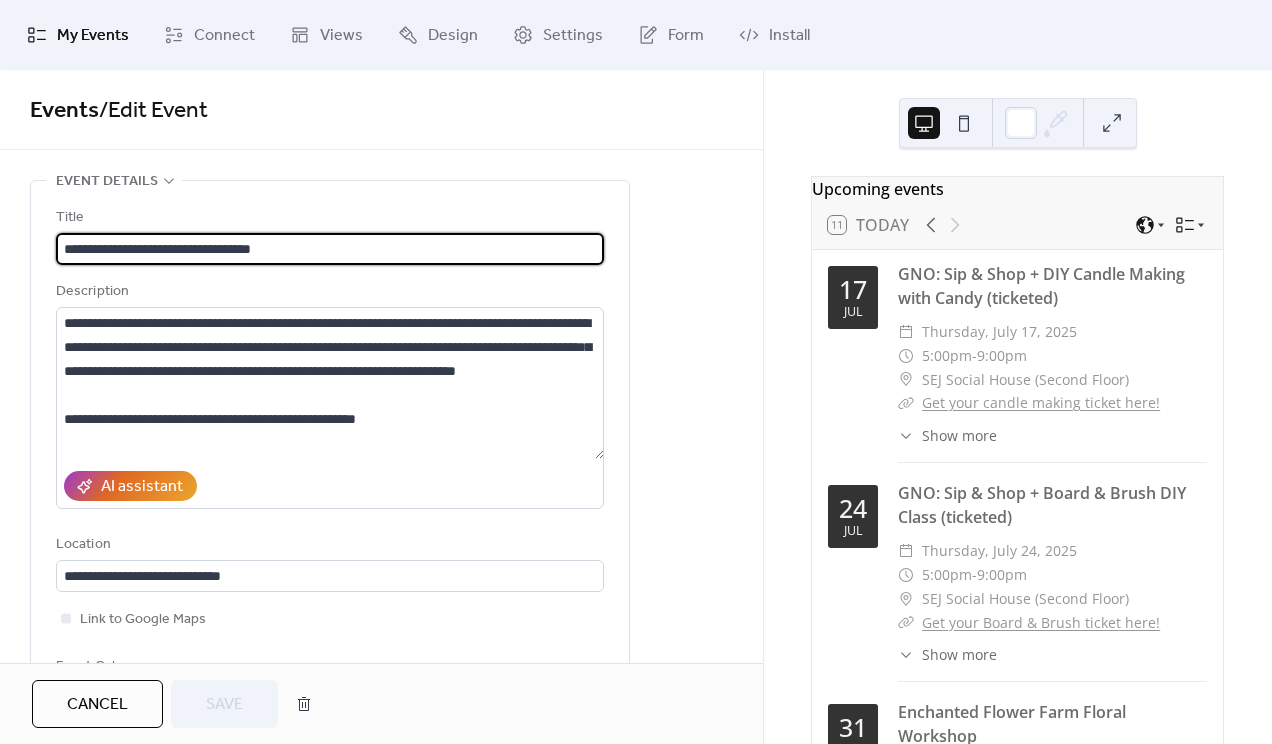 click on "**********" at bounding box center [330, 249] 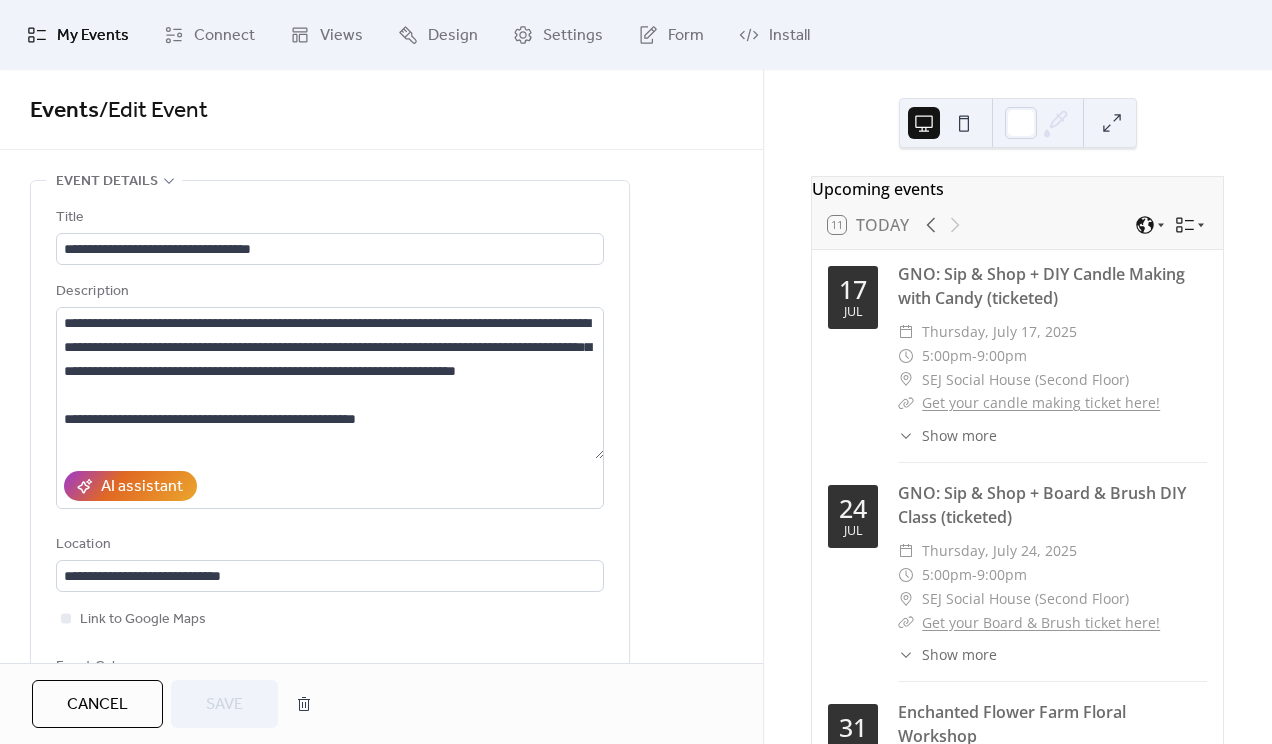 click on "**********" at bounding box center [381, 366] 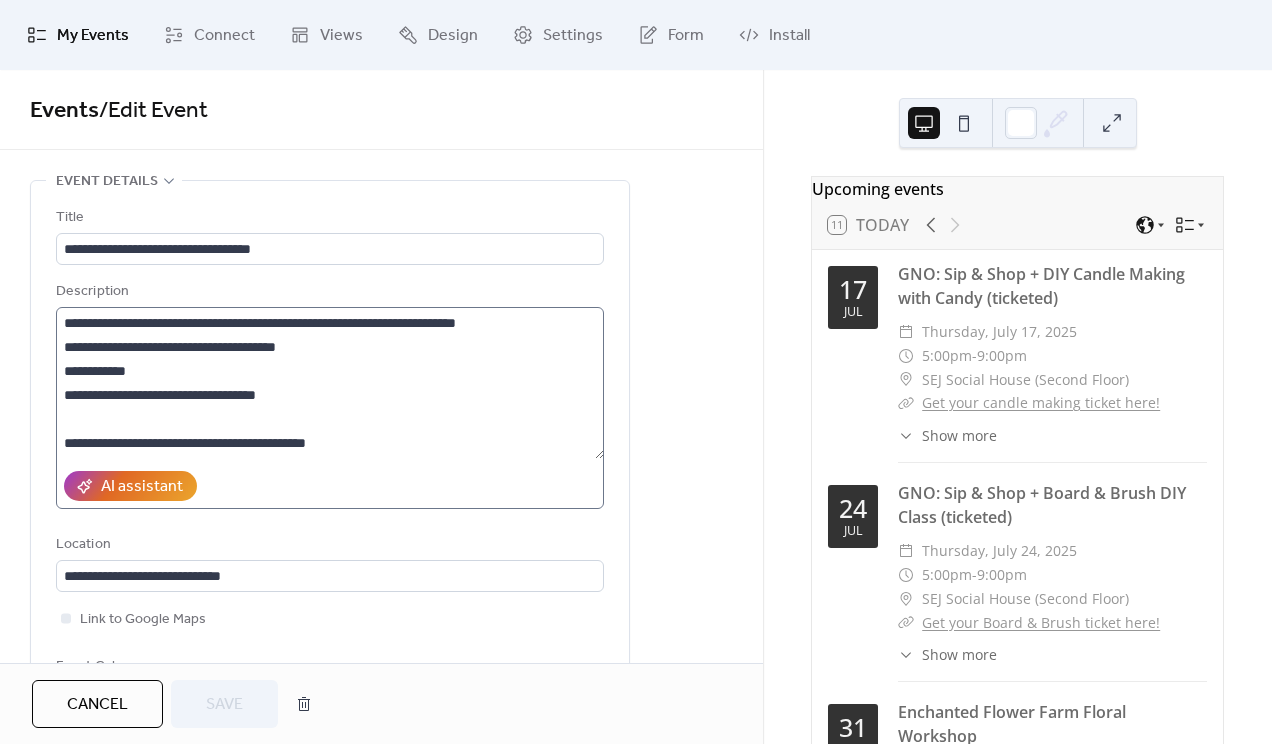 scroll, scrollTop: 240, scrollLeft: 0, axis: vertical 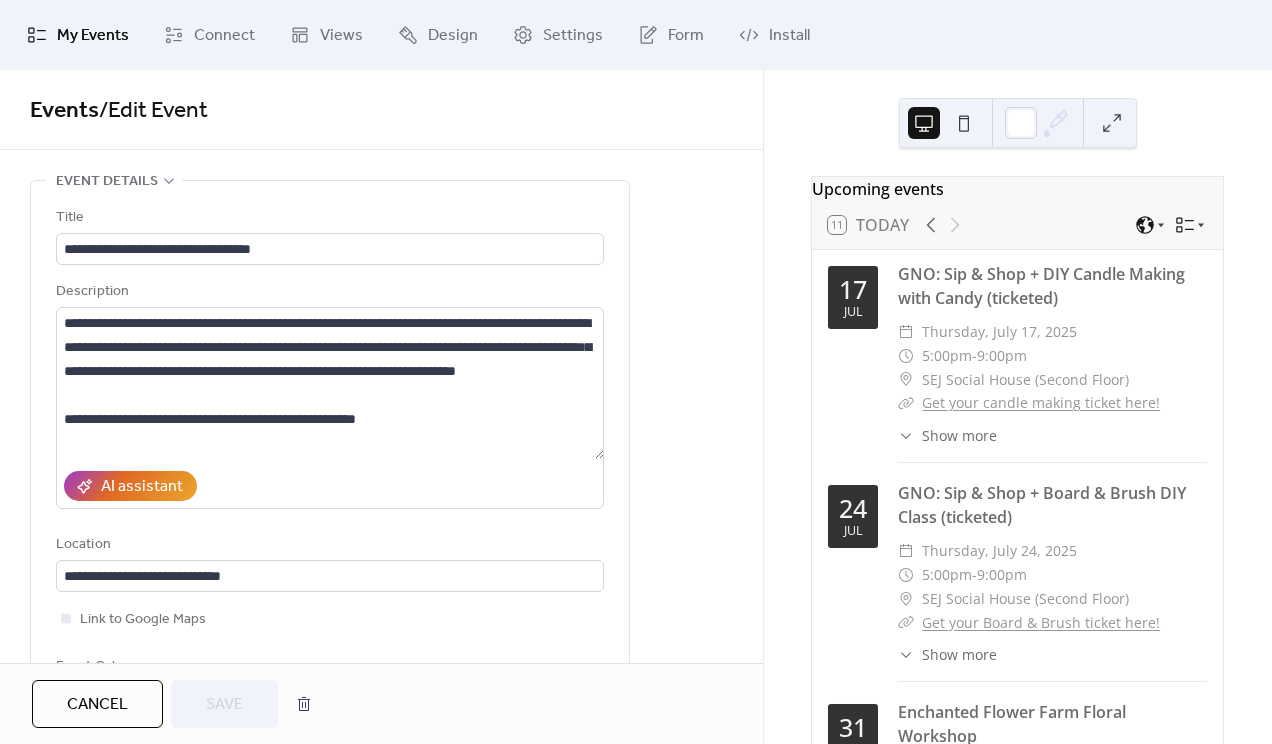 click on "Title" at bounding box center (328, 218) 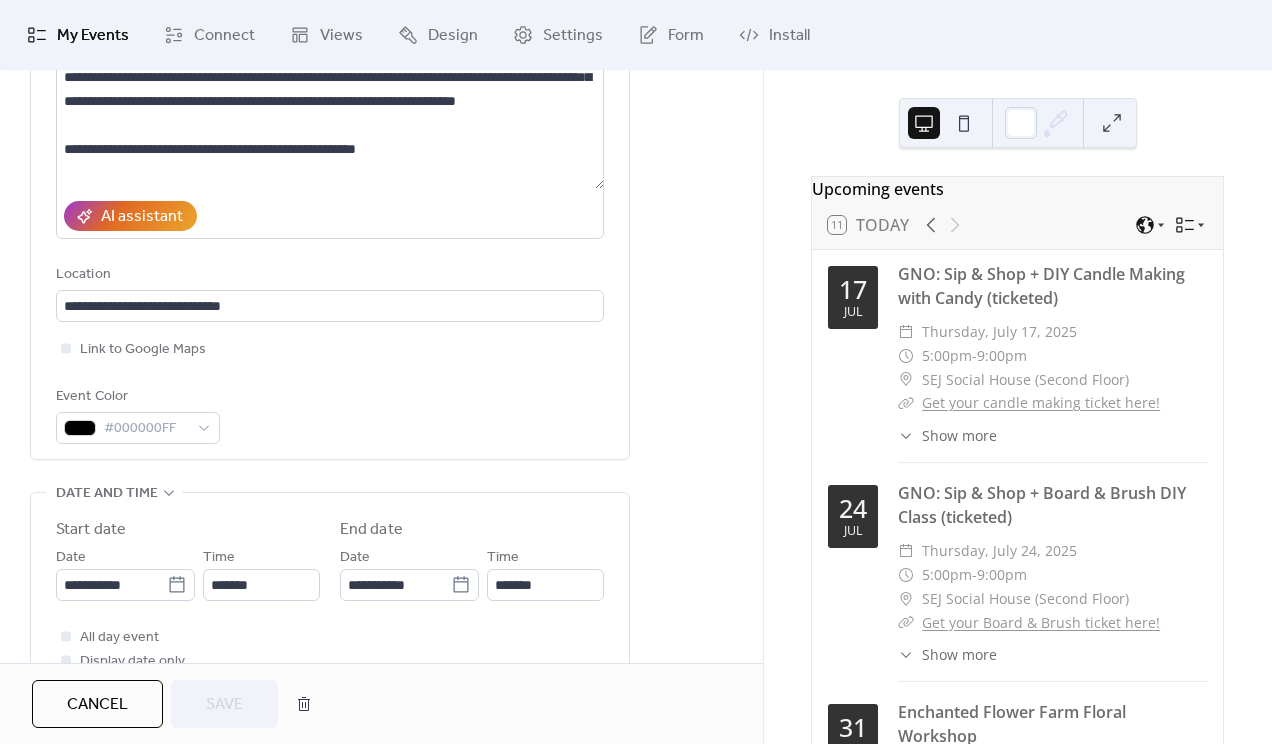 scroll, scrollTop: 0, scrollLeft: 0, axis: both 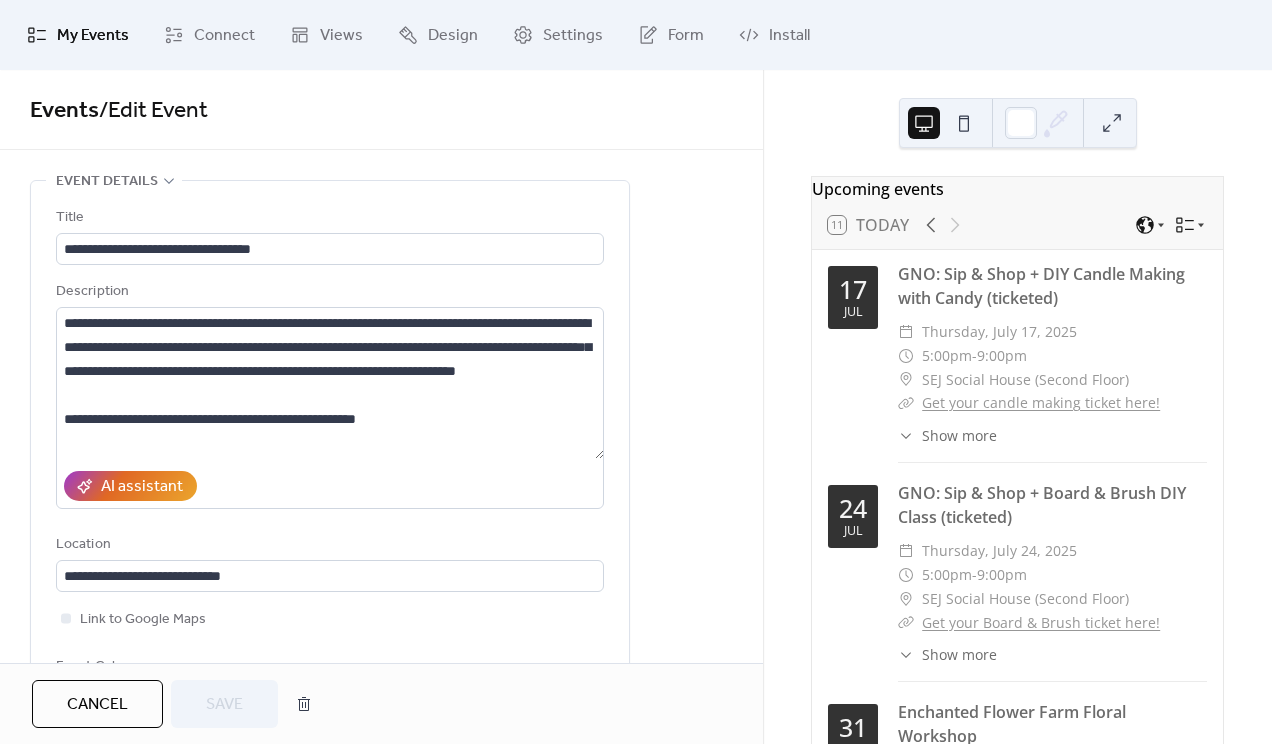 click on "**********" at bounding box center [381, 366] 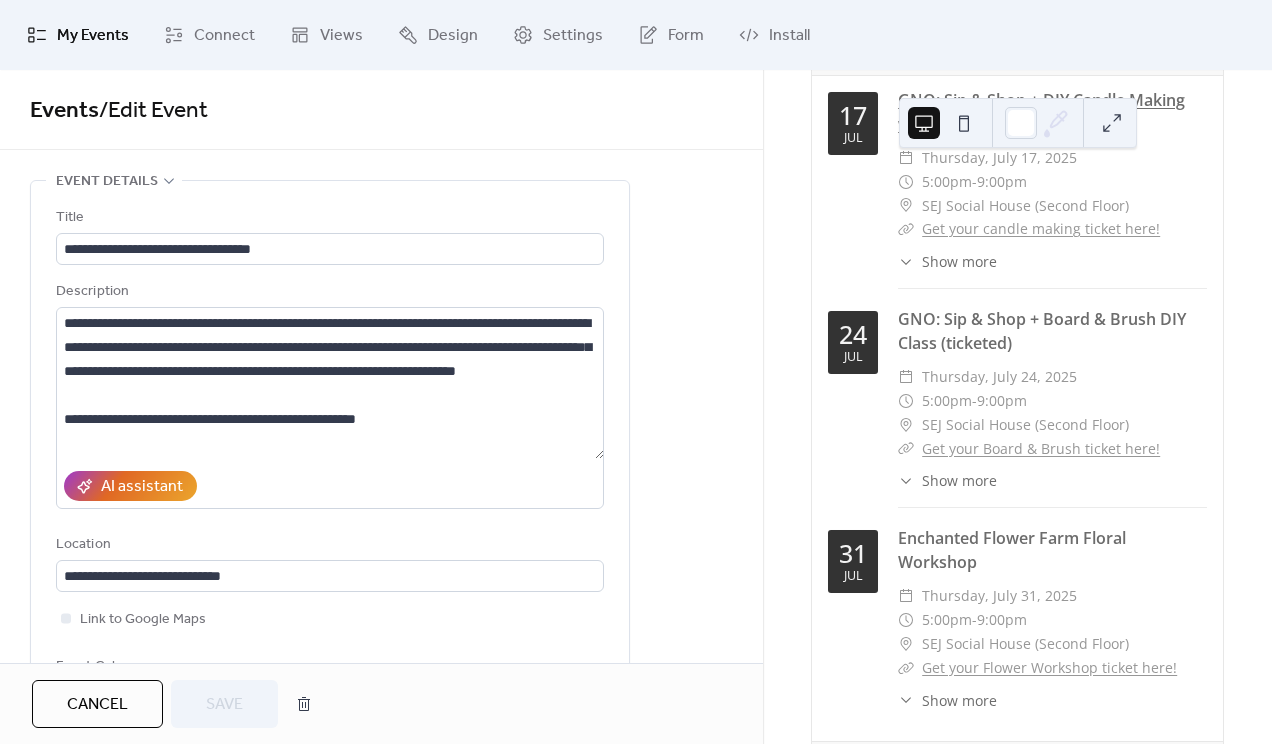 scroll, scrollTop: 274, scrollLeft: 0, axis: vertical 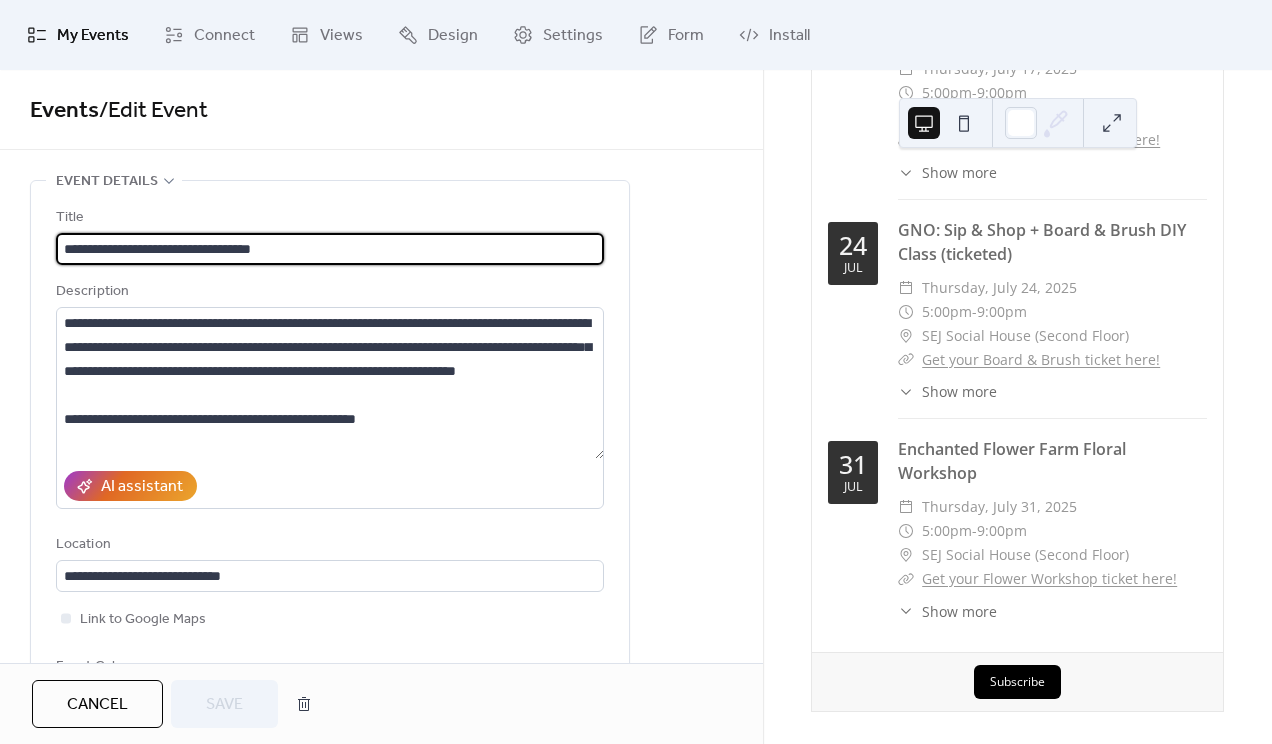 click on "**********" at bounding box center [330, 249] 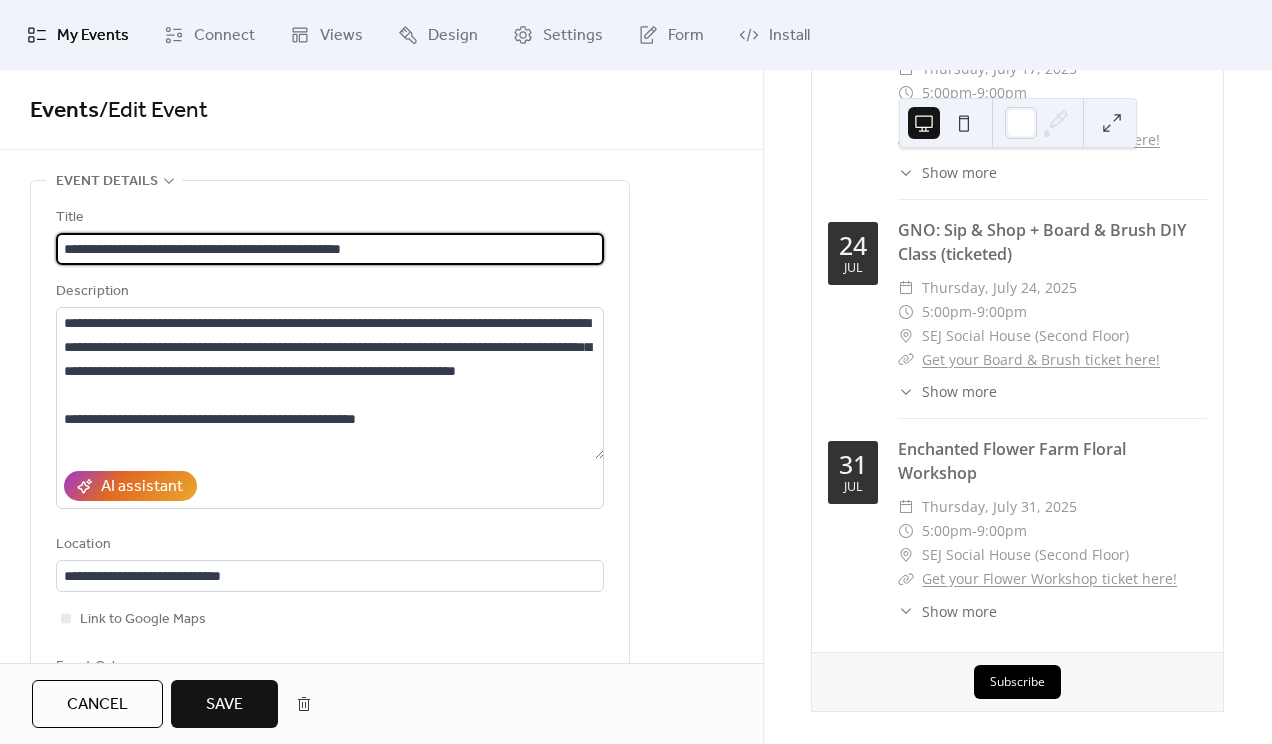 click on "**********" at bounding box center (330, 249) 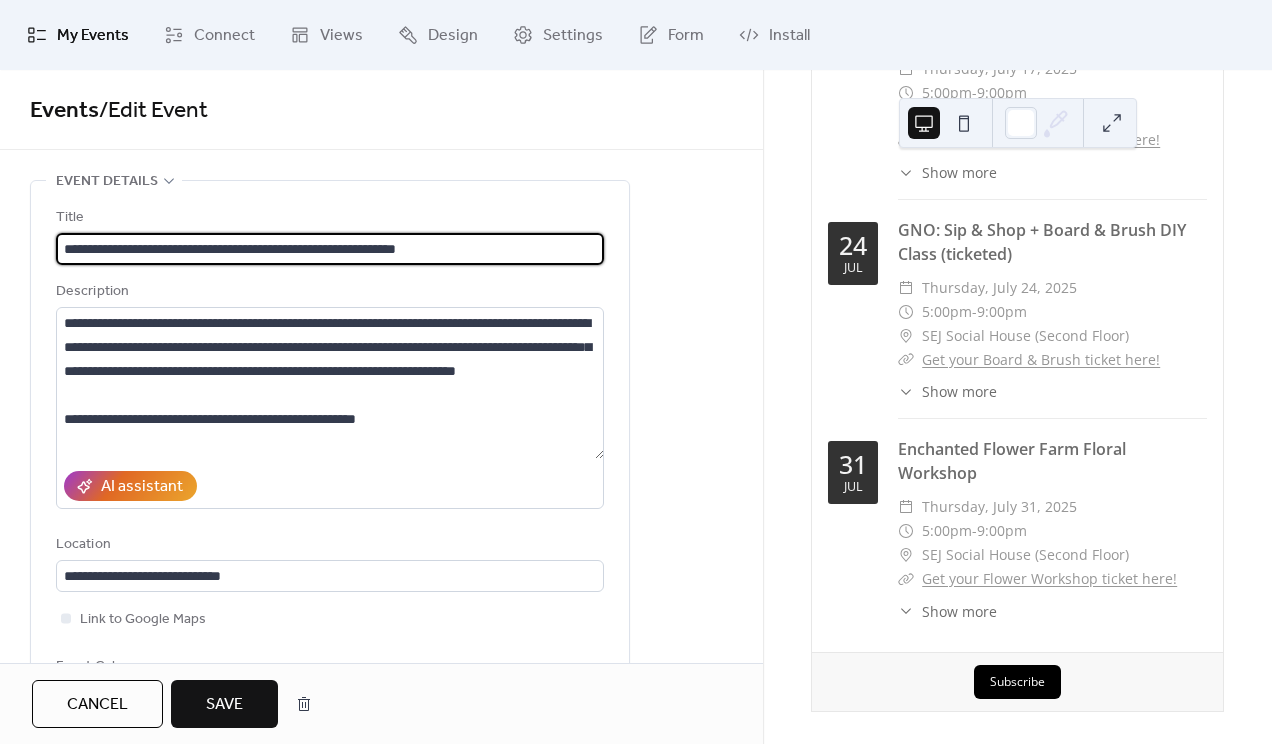 type on "**********" 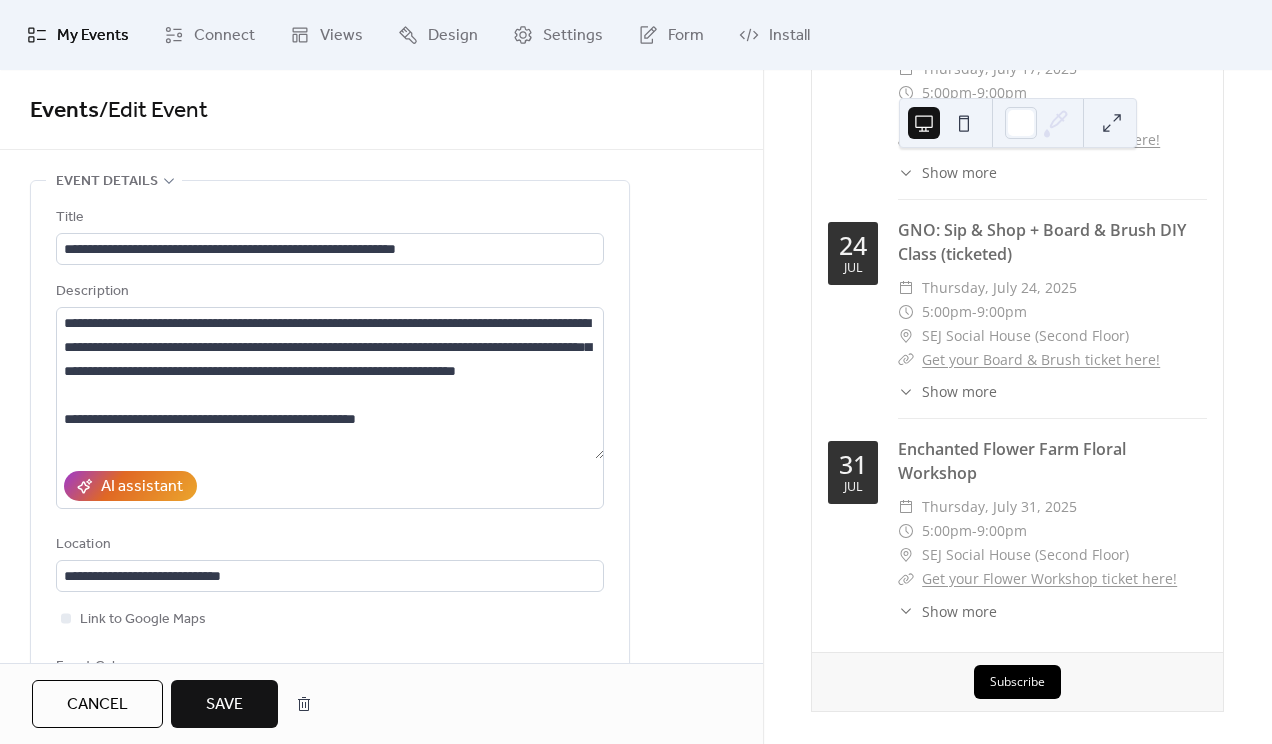 click on "Save" at bounding box center (224, 704) 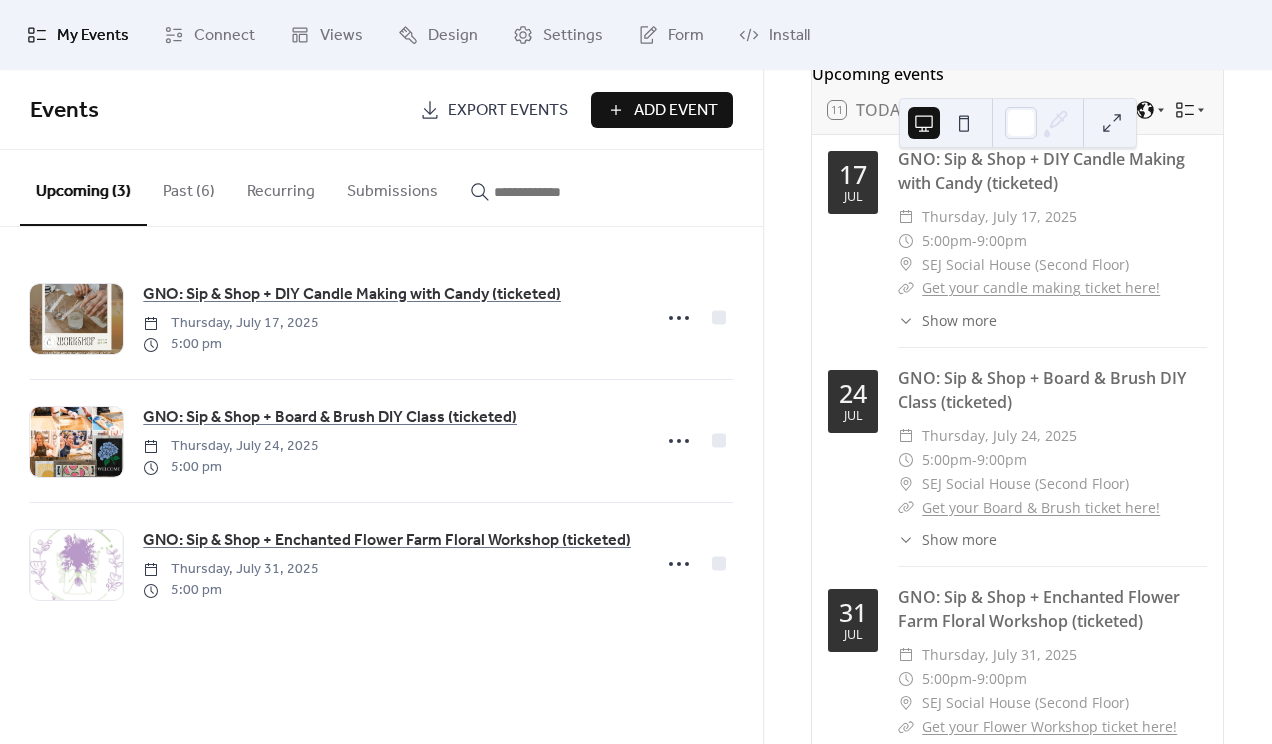 scroll, scrollTop: 0, scrollLeft: 0, axis: both 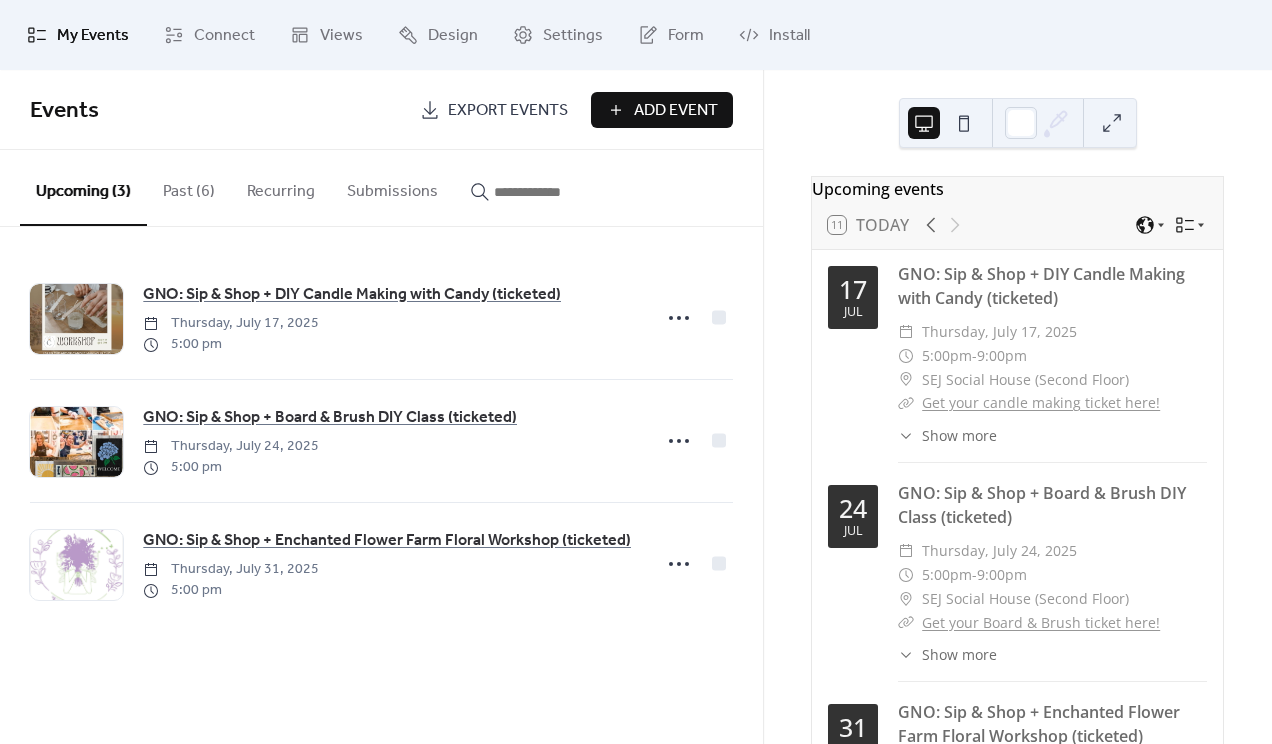 click on "Upcoming  (3) Past  (6) Recurring  Submissions" at bounding box center [381, 188] 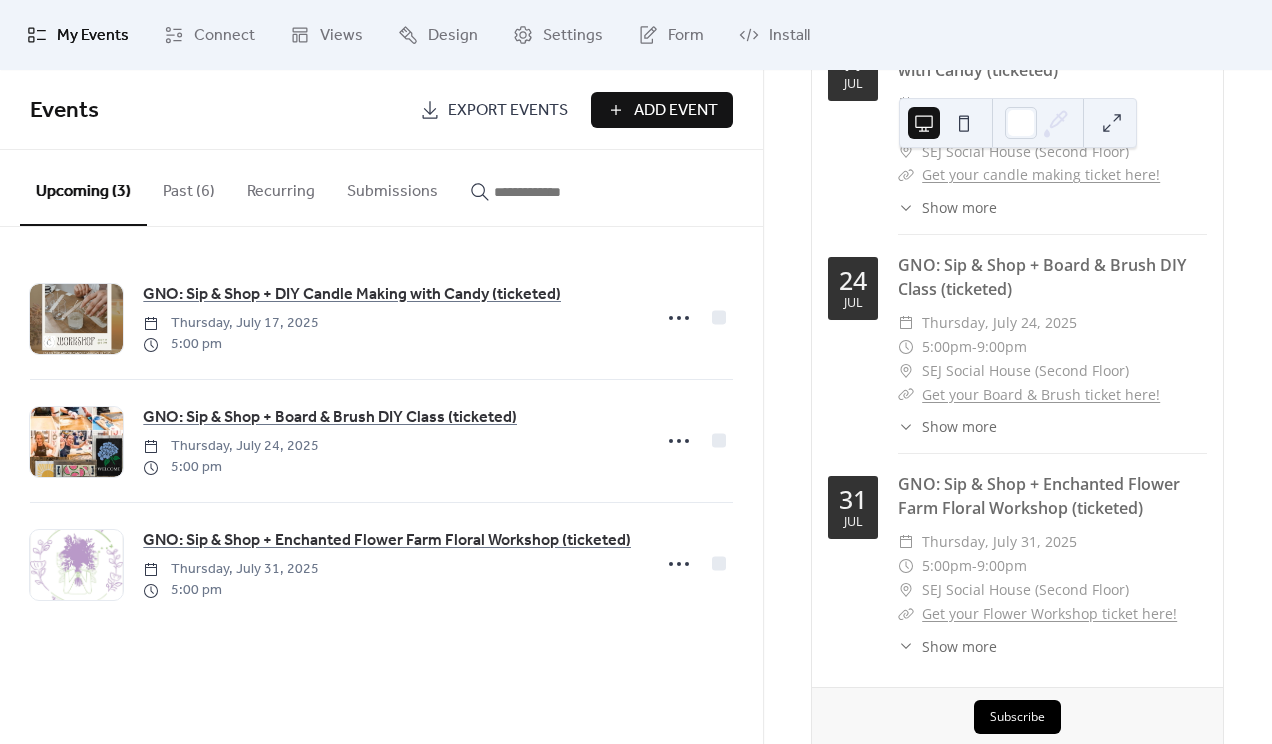 scroll, scrollTop: 274, scrollLeft: 0, axis: vertical 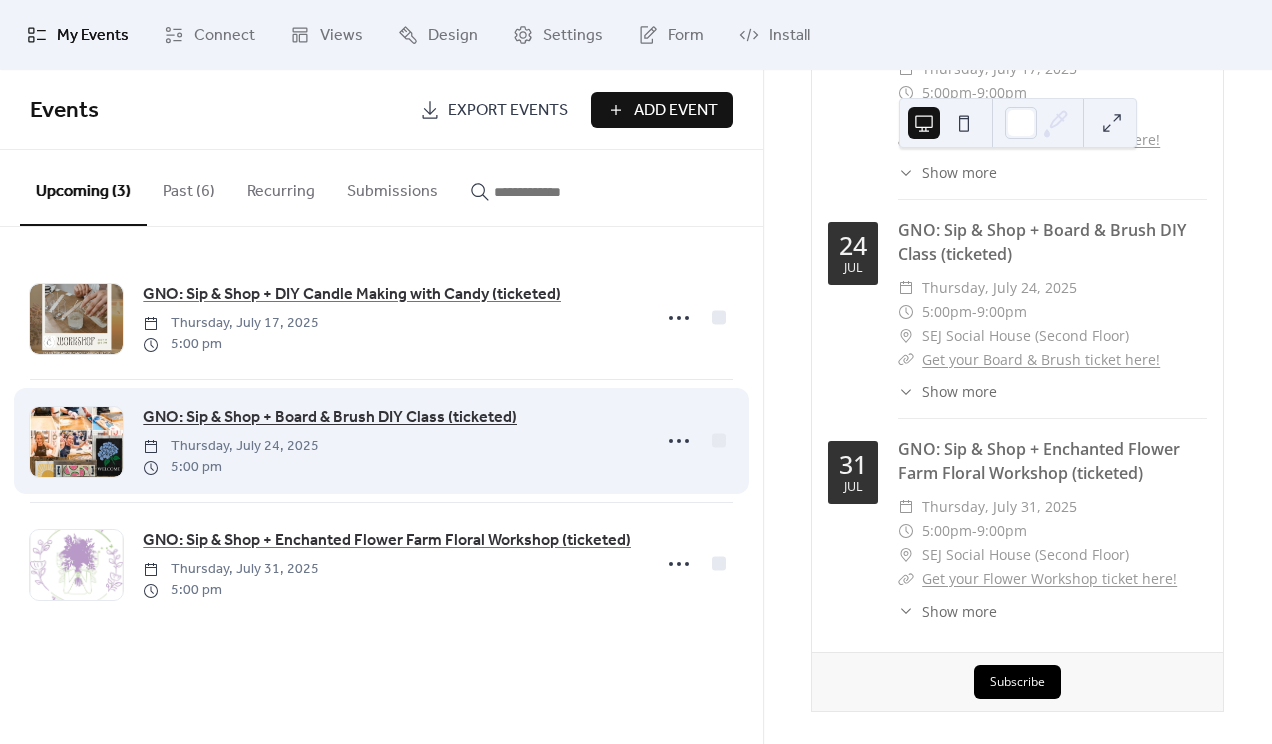 click on "GNO: Sip & Shop +  Board & Brush DIY Class (ticketed)" at bounding box center [330, 418] 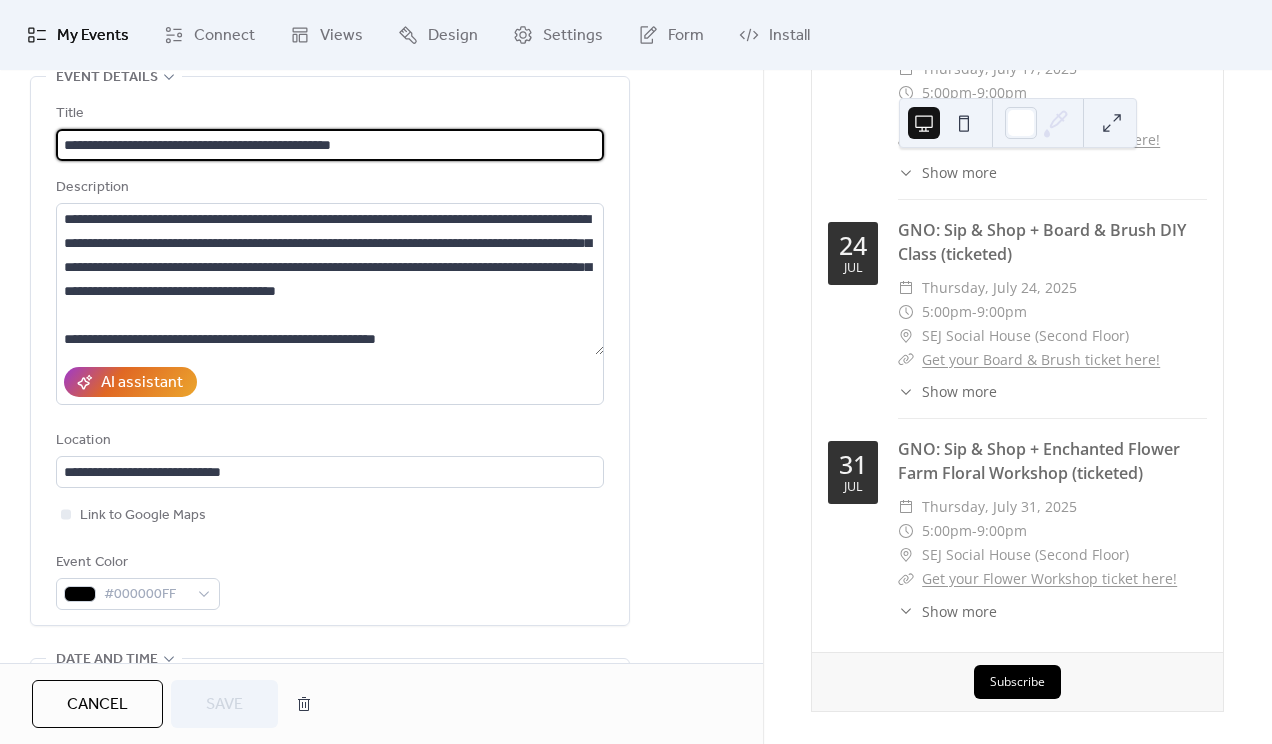 scroll, scrollTop: 0, scrollLeft: 0, axis: both 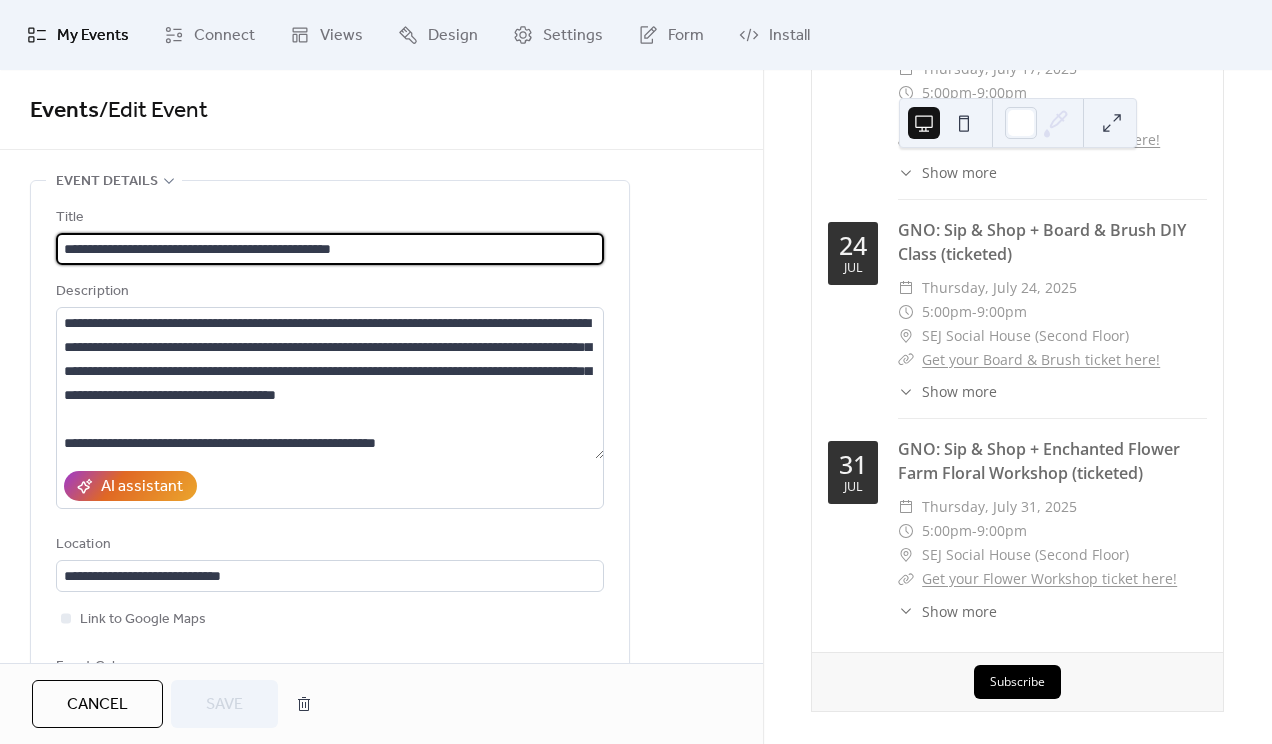 click on "**********" at bounding box center (330, 249) 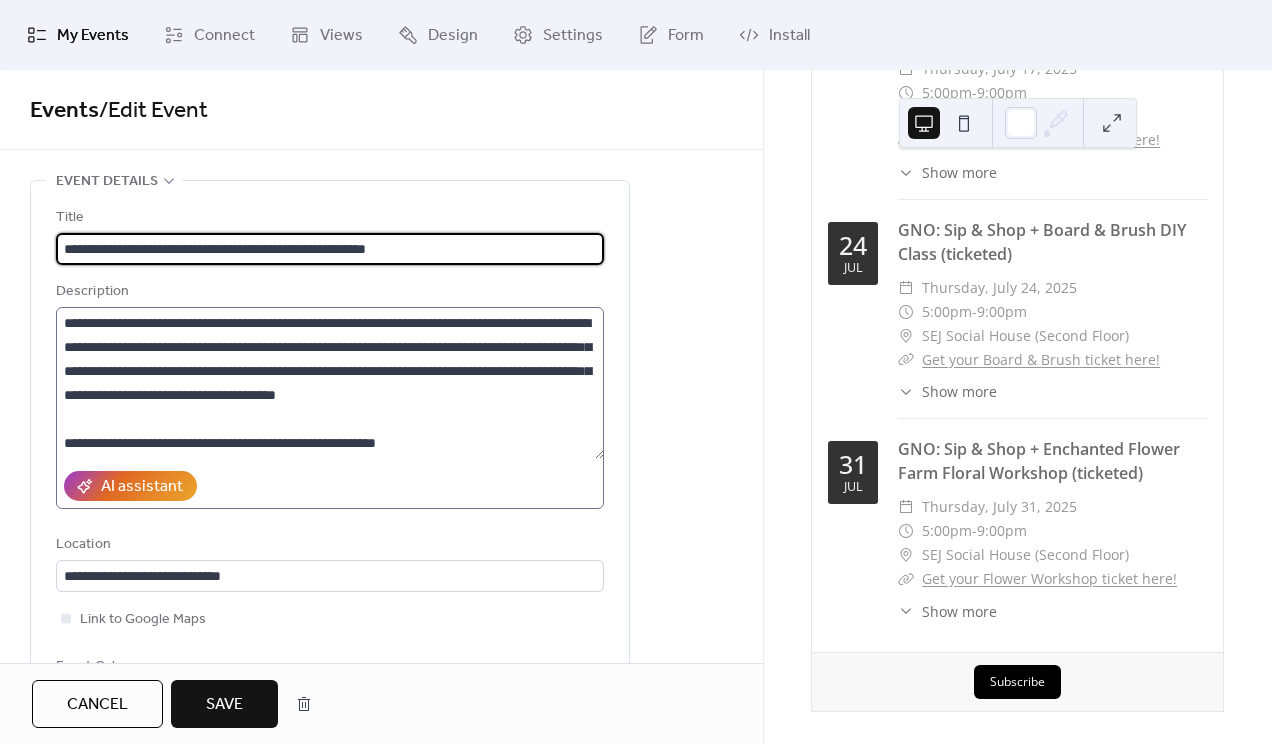 type on "**********" 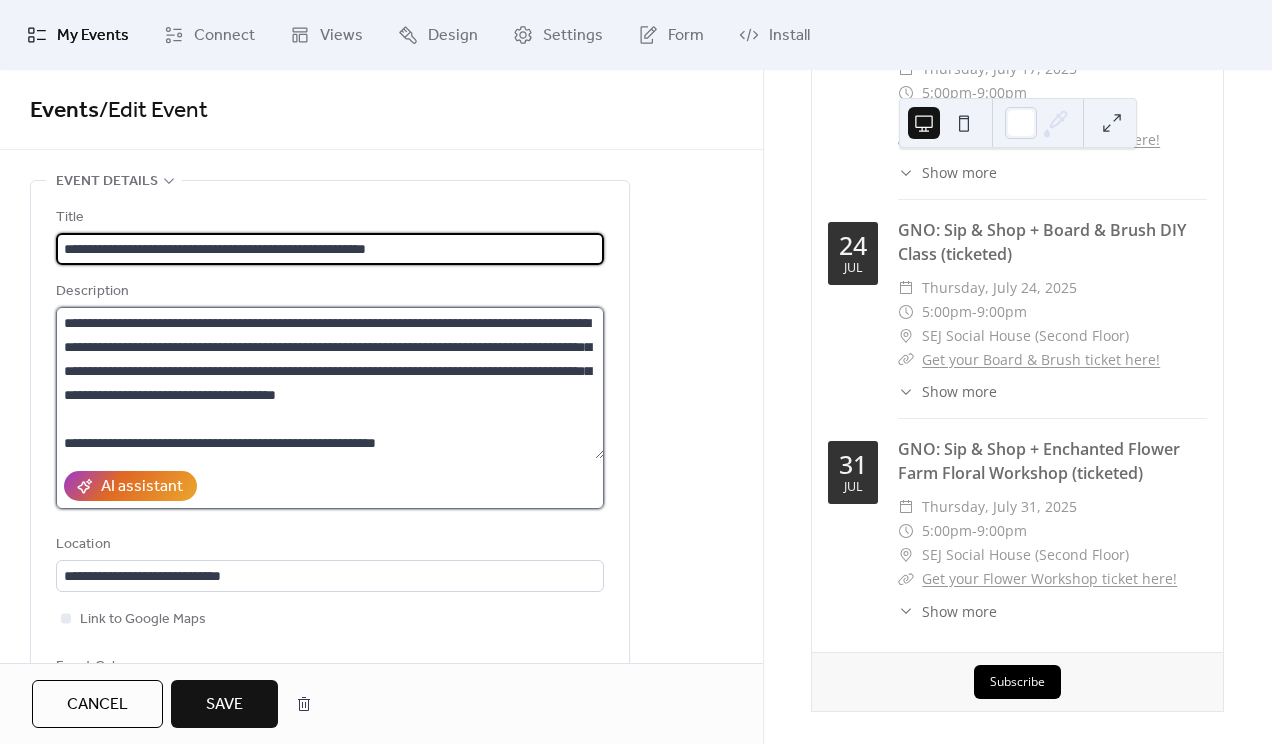 click on "**********" at bounding box center [330, 383] 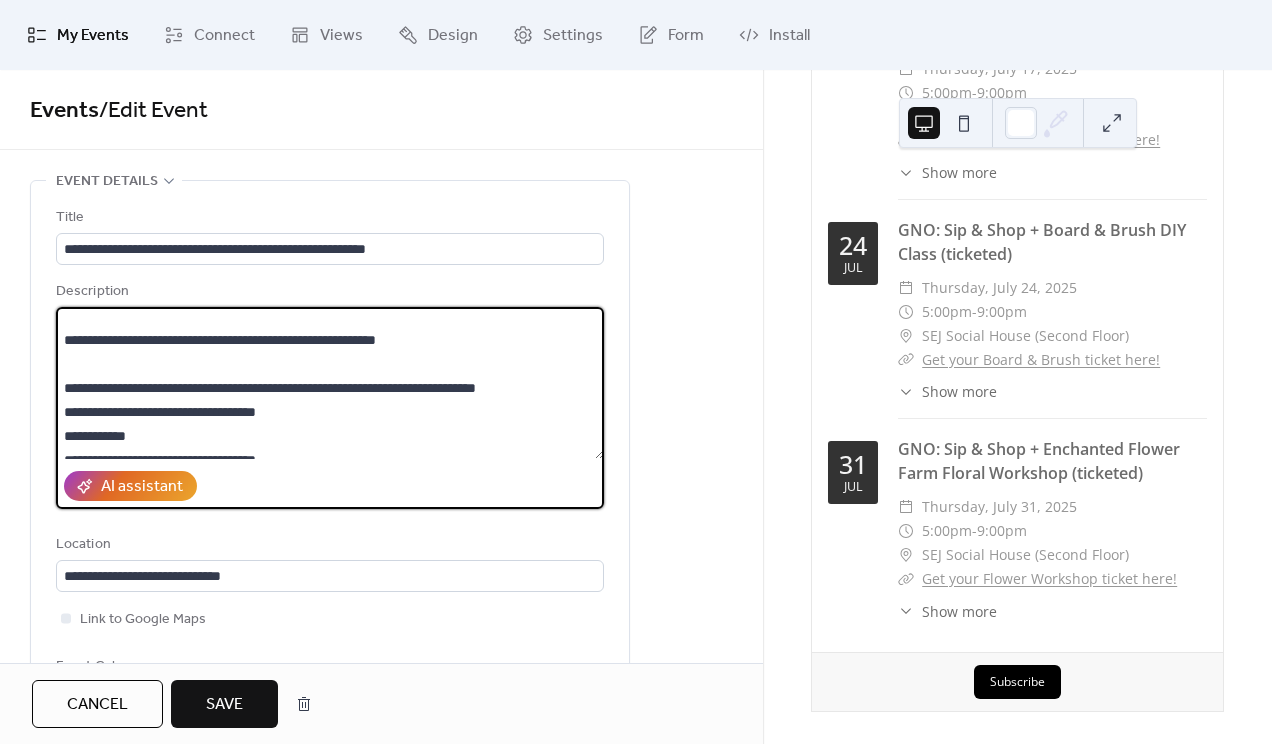 scroll, scrollTop: 0, scrollLeft: 0, axis: both 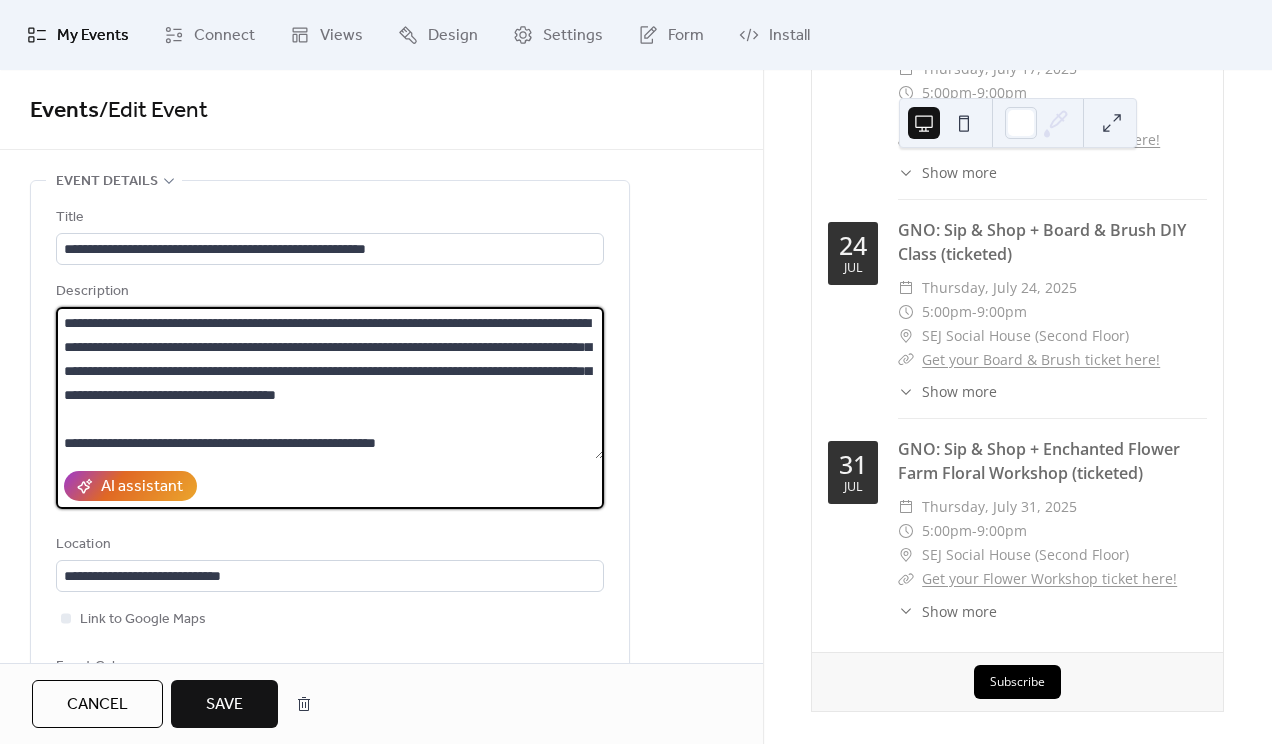 click on "**********" at bounding box center [330, 383] 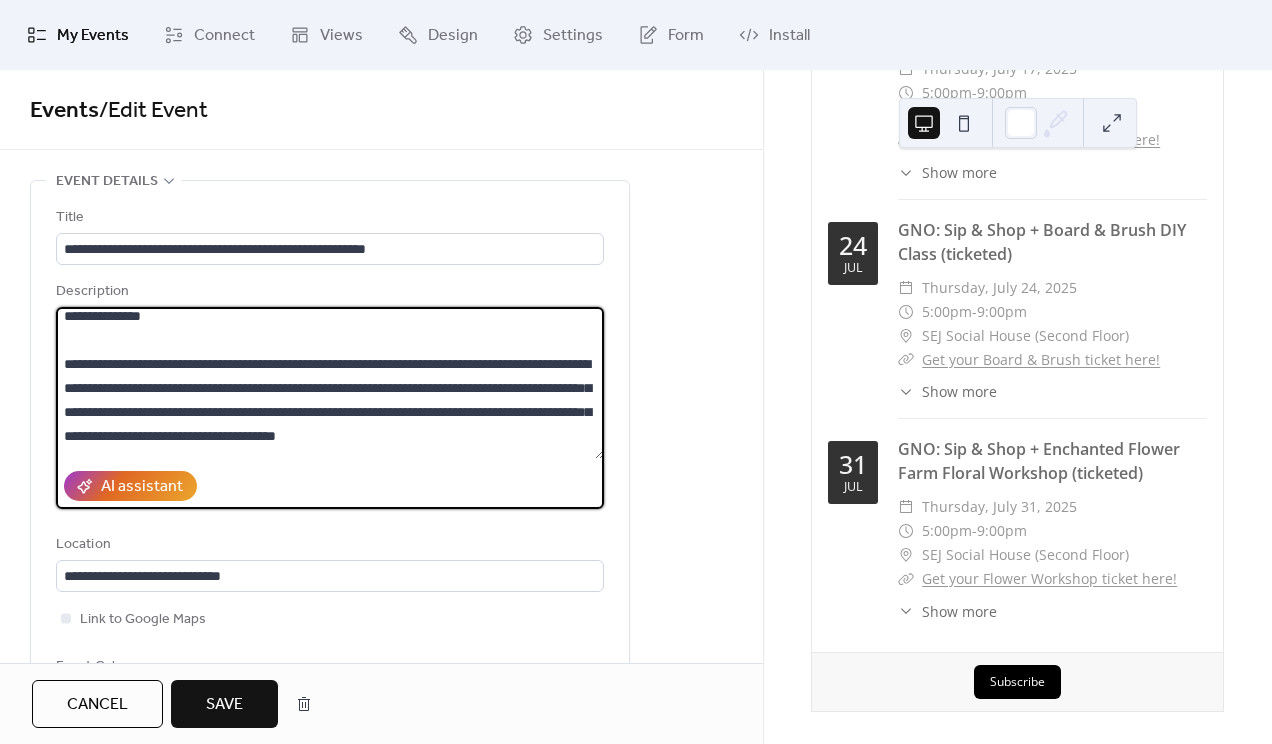 scroll, scrollTop: 20, scrollLeft: 0, axis: vertical 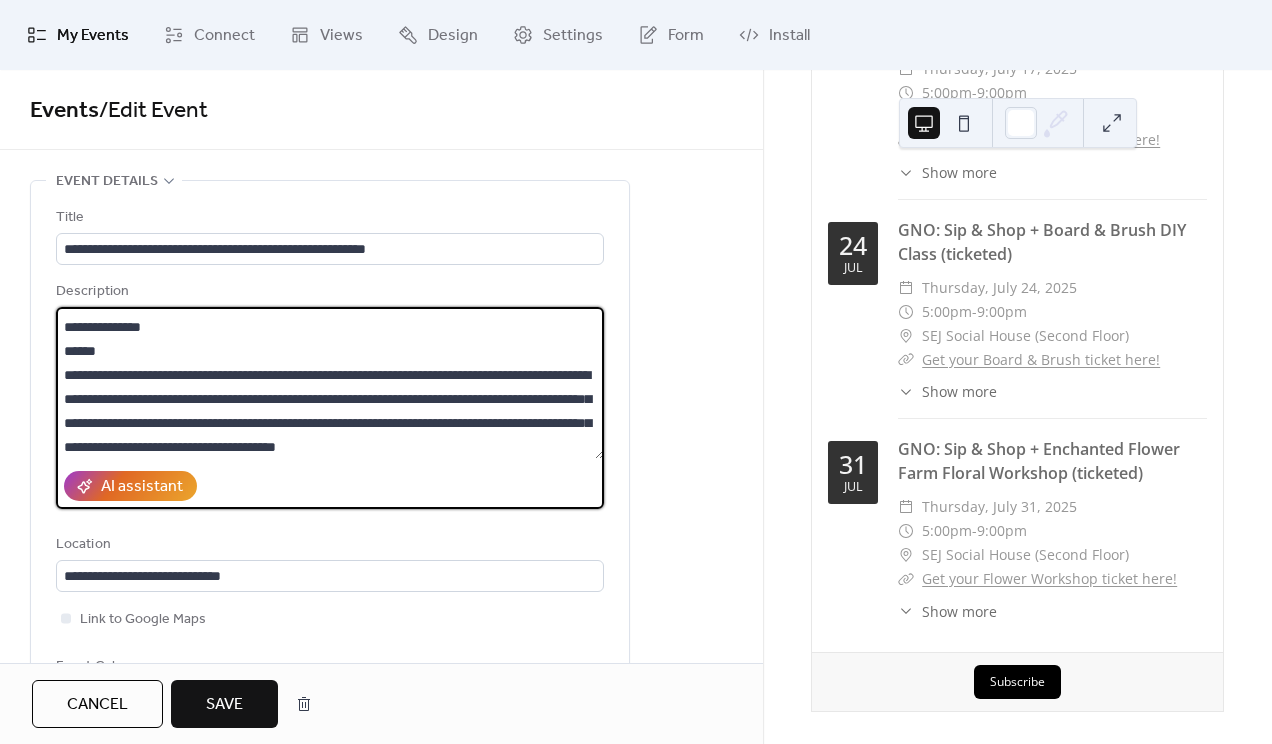 click on "**********" at bounding box center (330, 383) 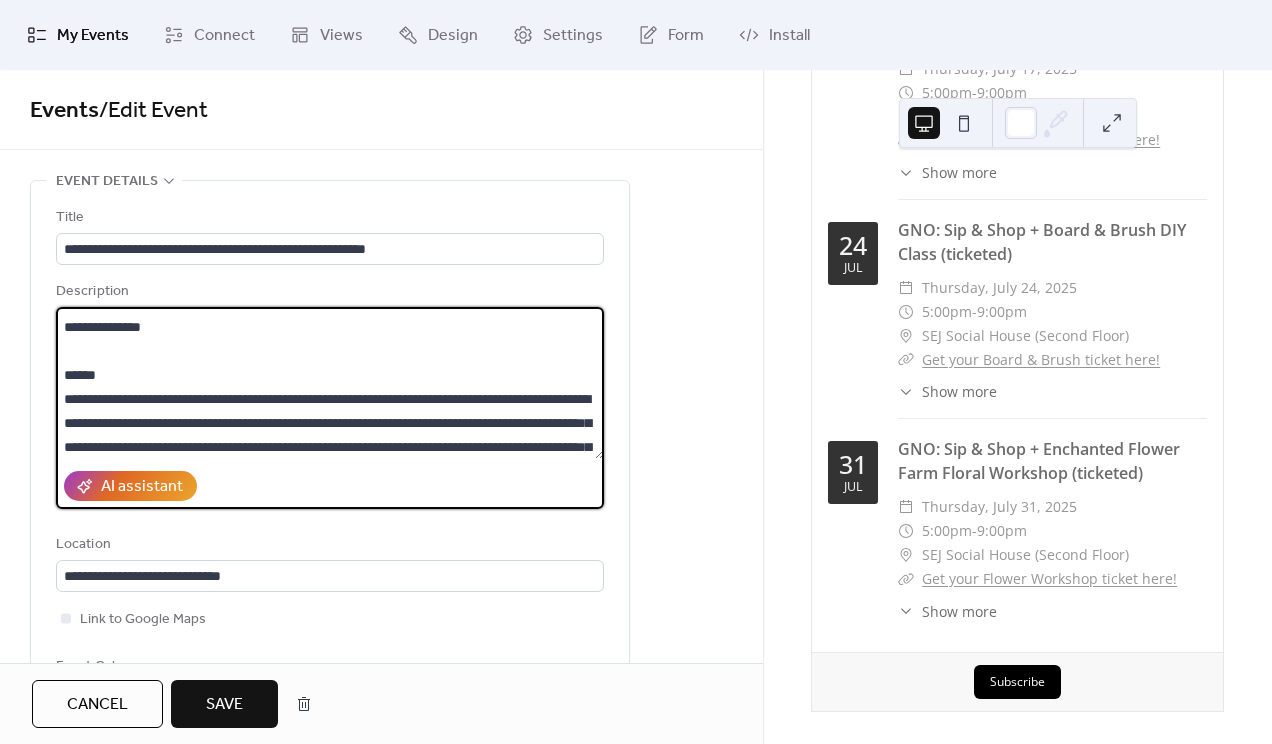 click on "**********" at bounding box center [330, 383] 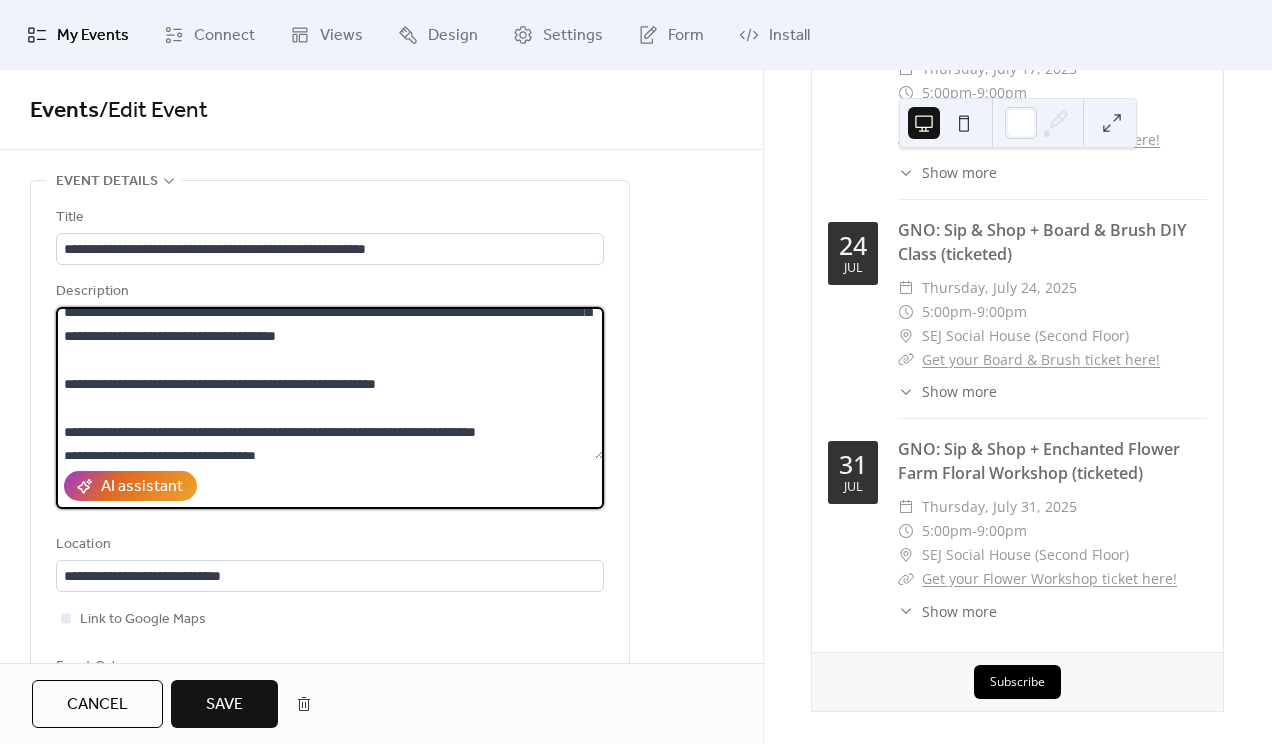 scroll, scrollTop: 149, scrollLeft: 0, axis: vertical 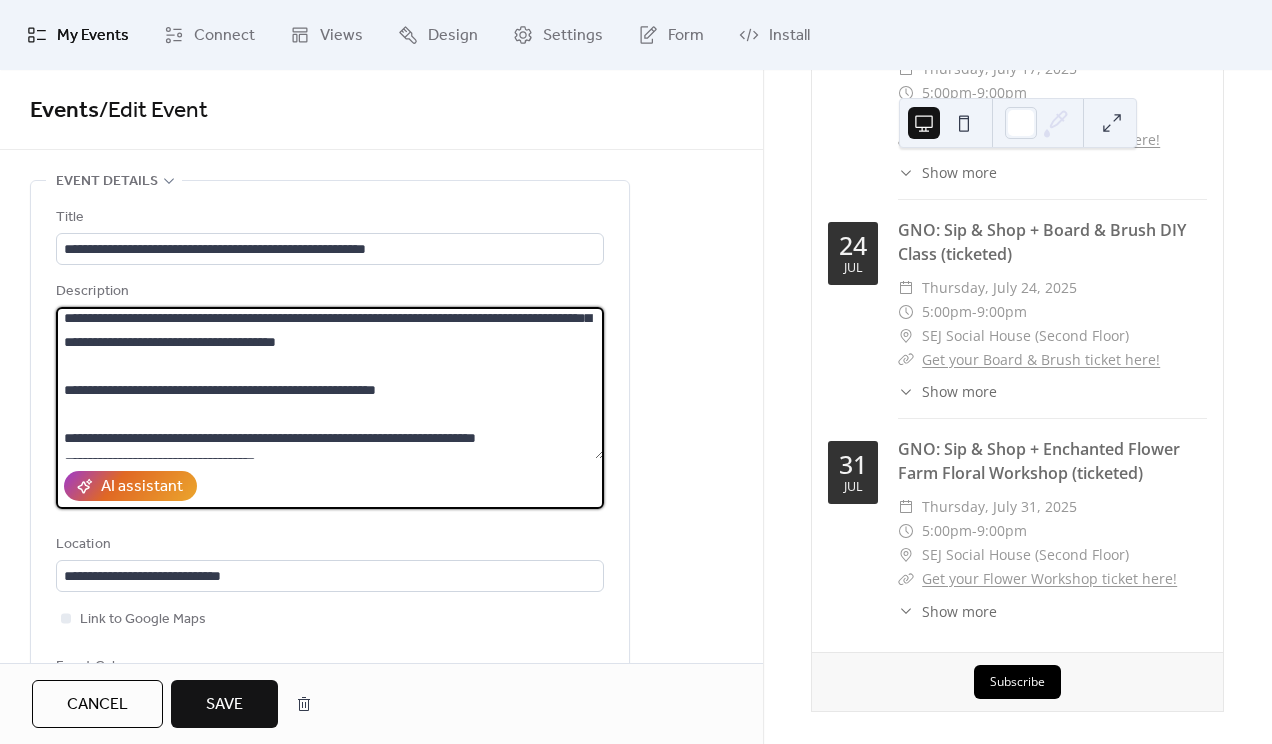 click on "**********" at bounding box center (330, 383) 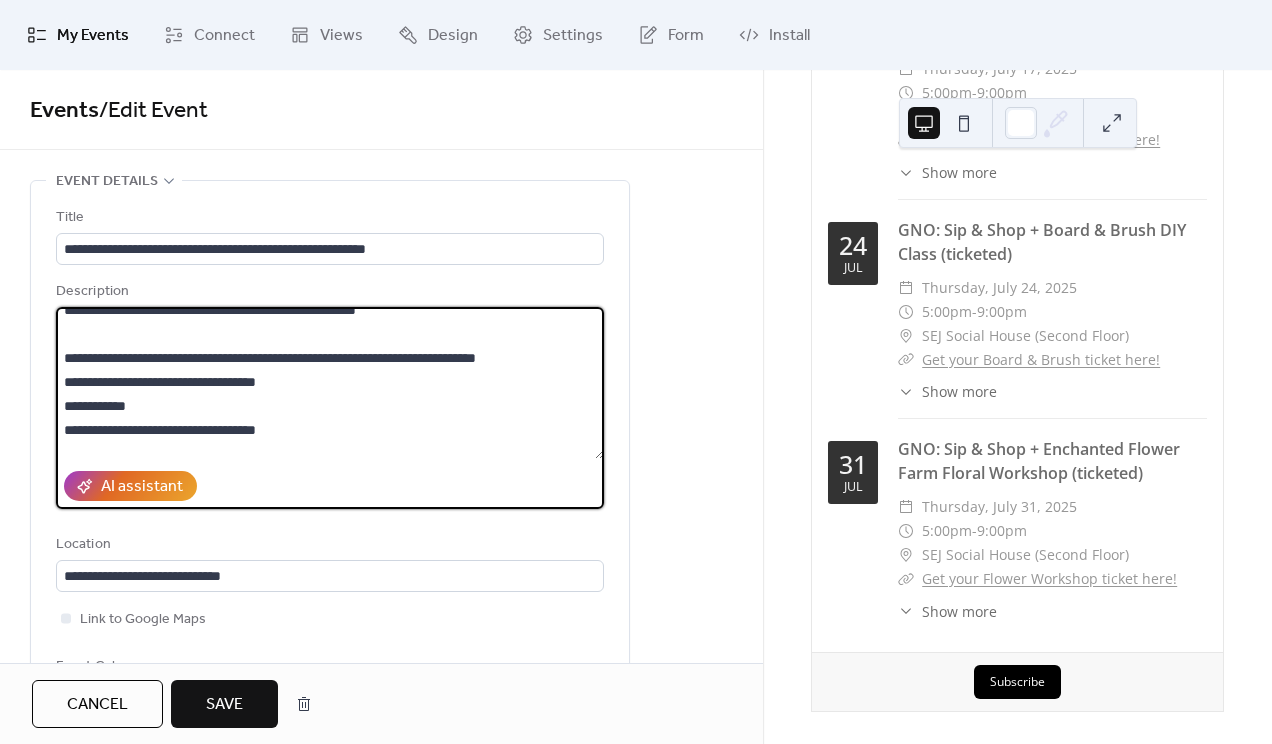 scroll, scrollTop: 231, scrollLeft: 0, axis: vertical 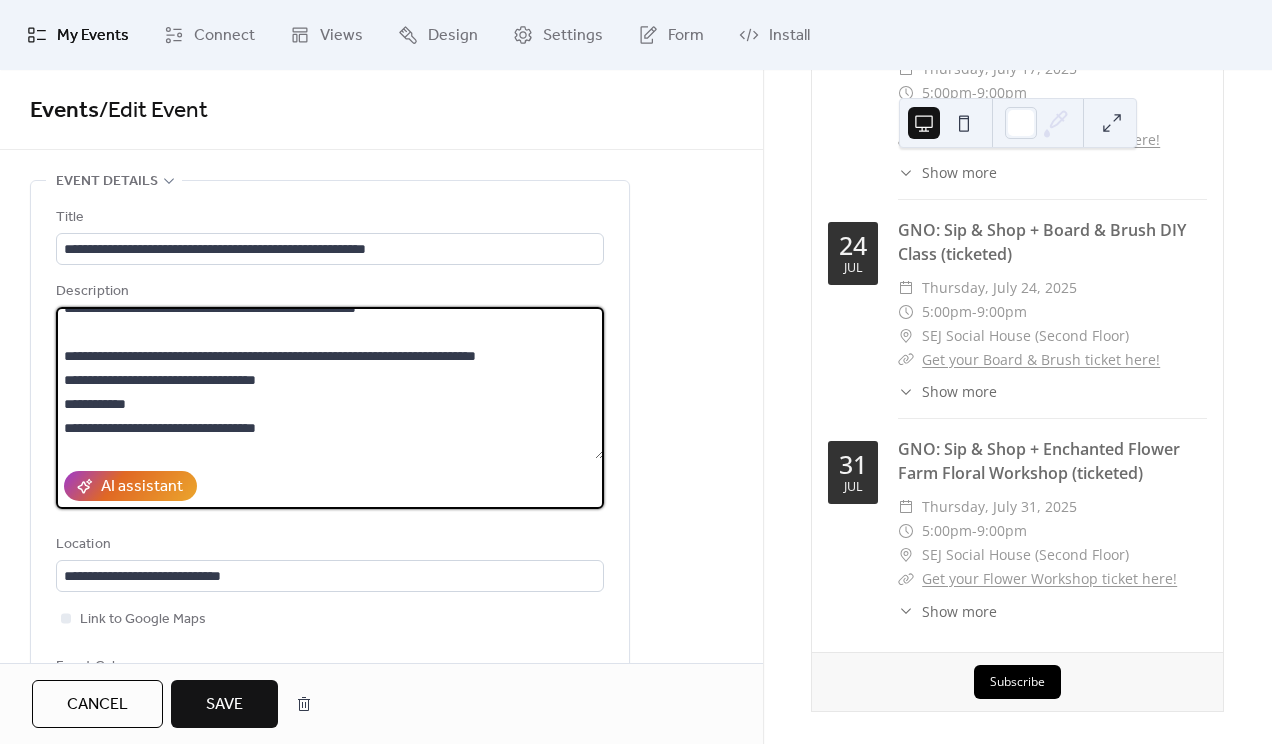 click on "**********" at bounding box center (330, 383) 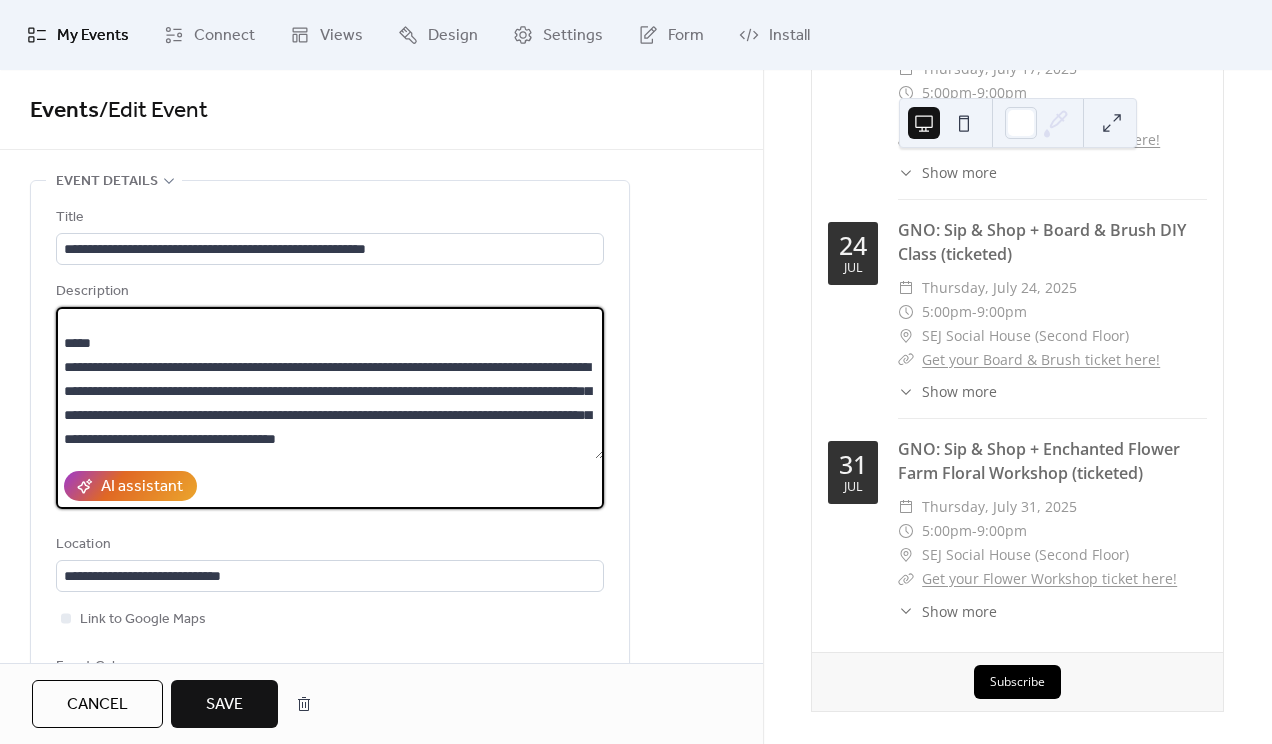 scroll, scrollTop: 0, scrollLeft: 0, axis: both 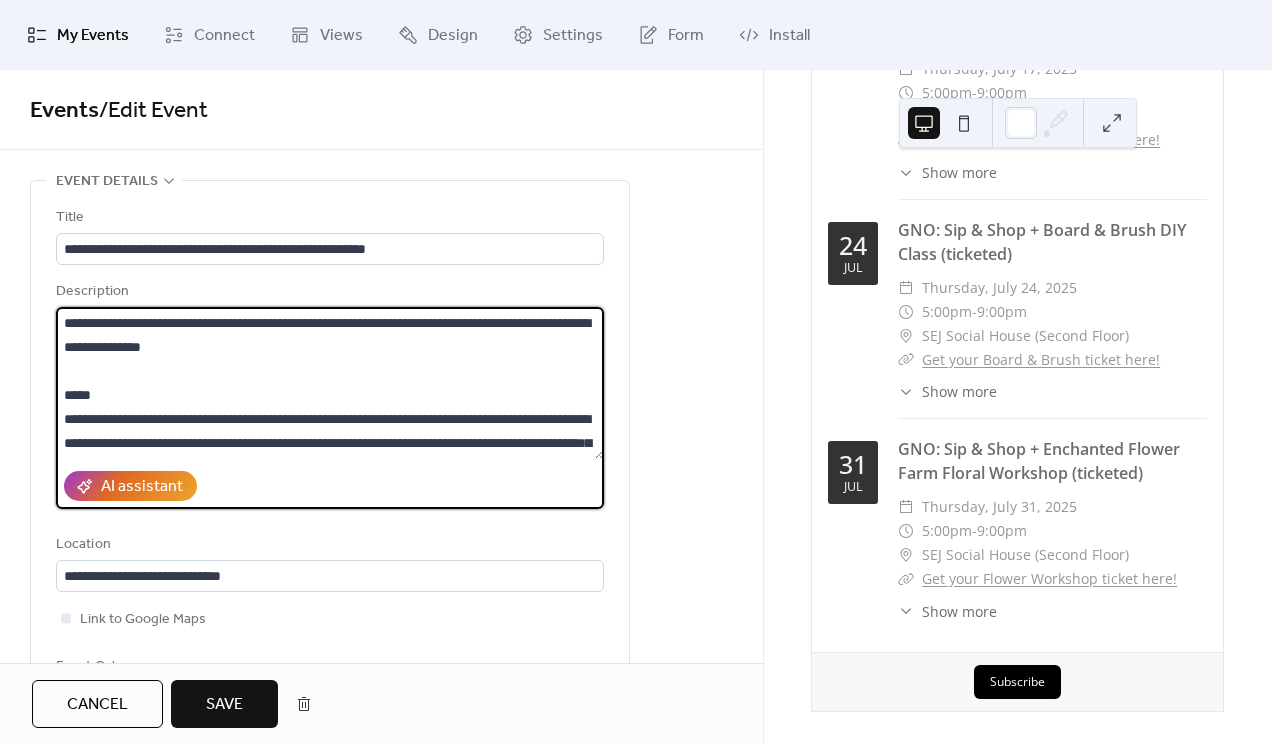 click on "**********" at bounding box center [330, 383] 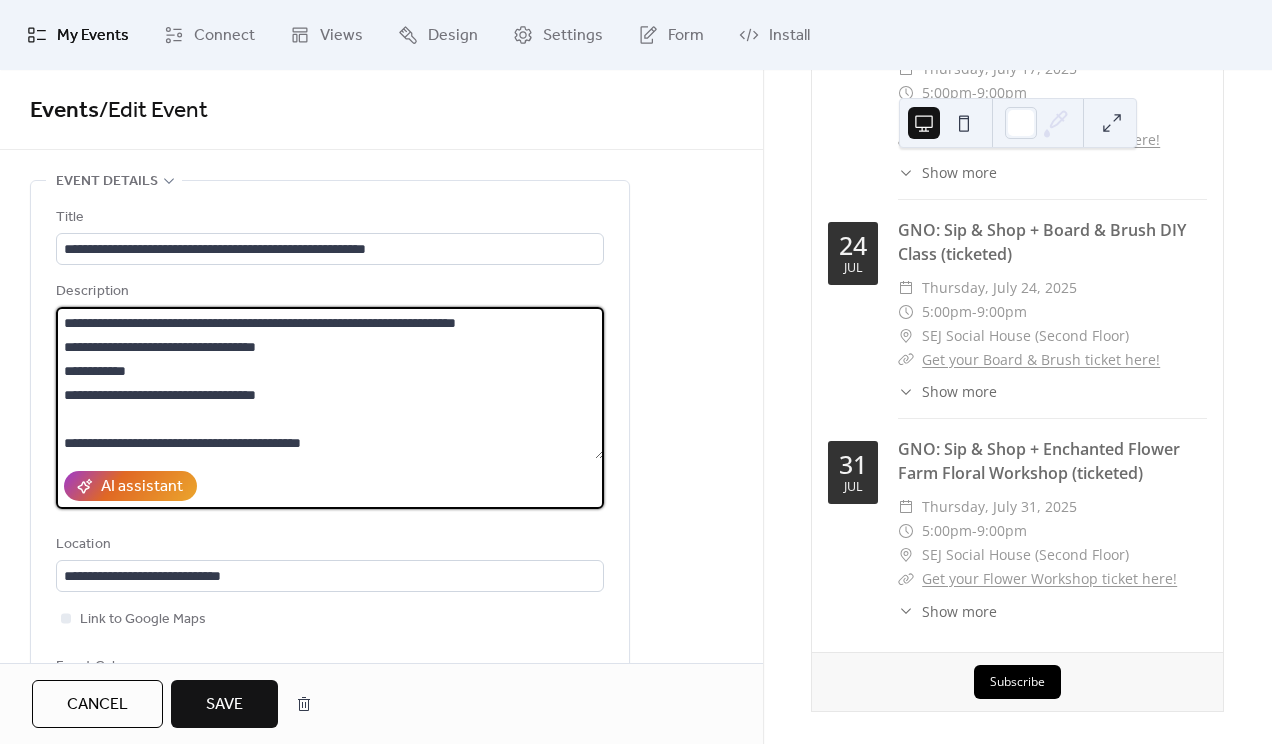 scroll, scrollTop: 336, scrollLeft: 0, axis: vertical 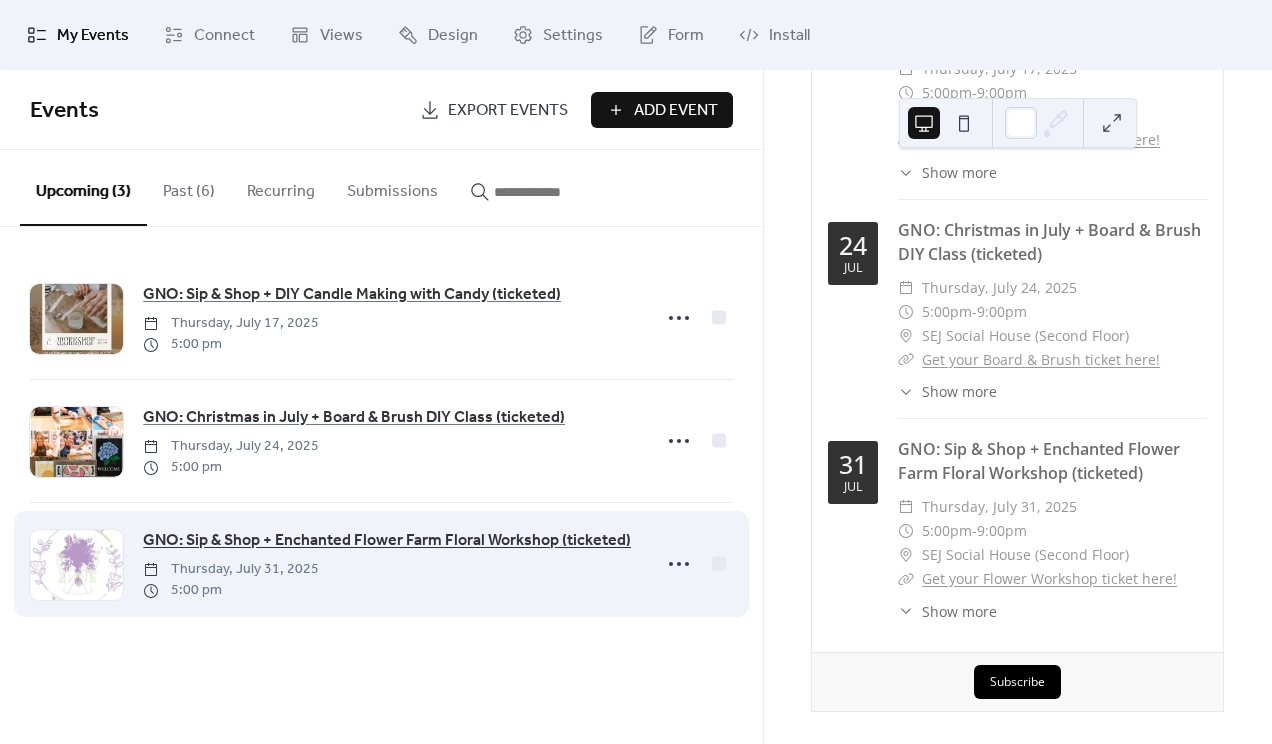 click on "GNO: Sip & Shop + Enchanted Flower Farm Floral Workshop (ticketed)" at bounding box center [387, 541] 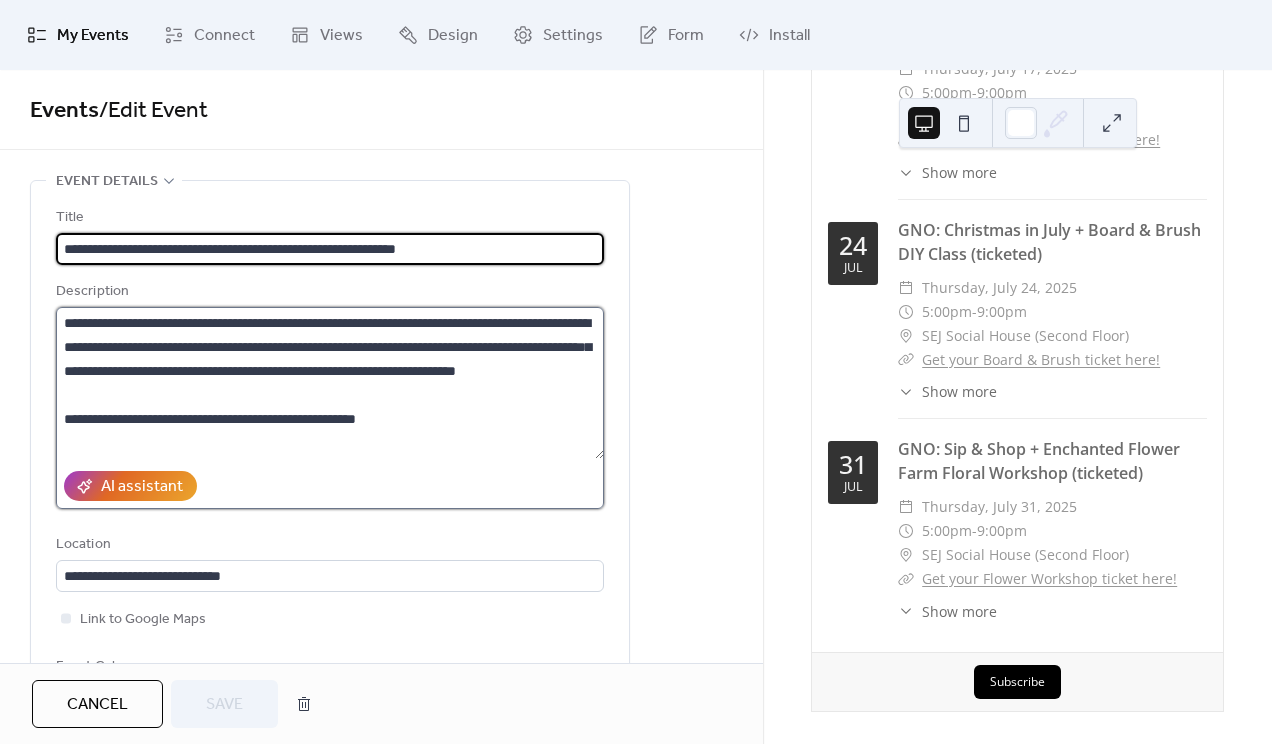 click on "**********" at bounding box center [330, 383] 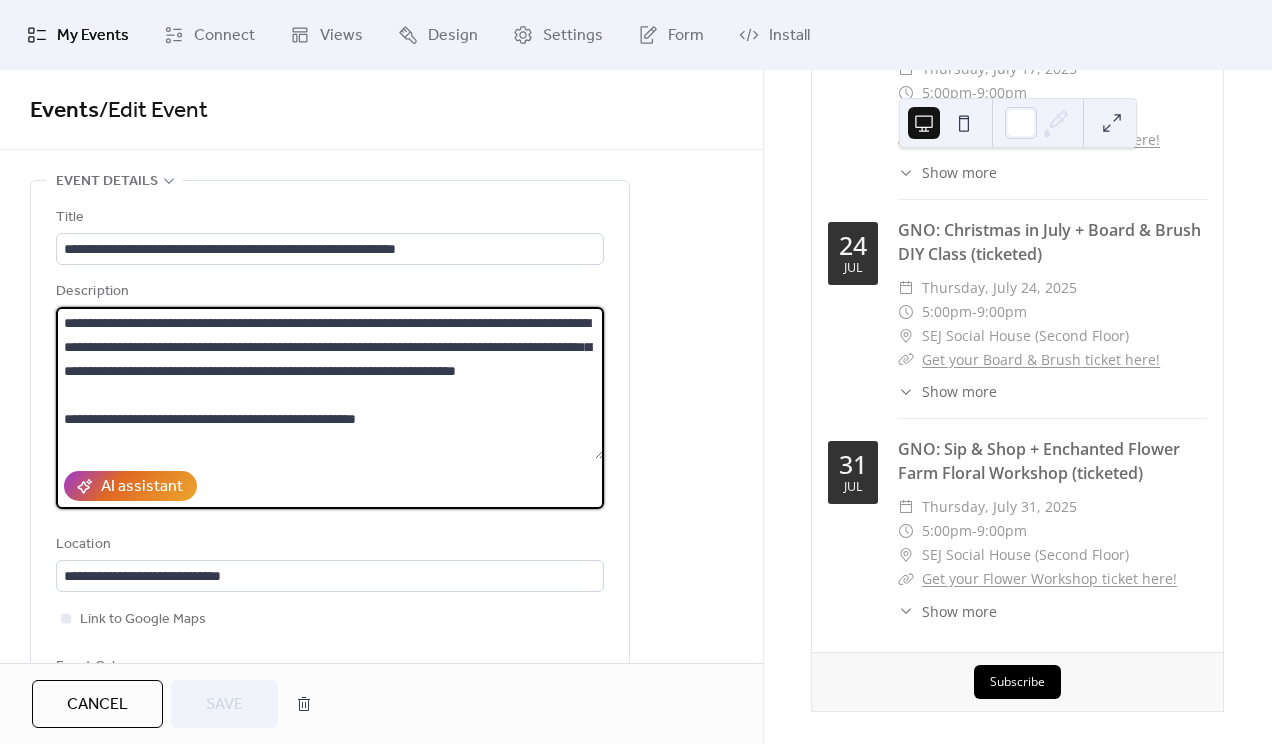 click on "**********" at bounding box center (330, 383) 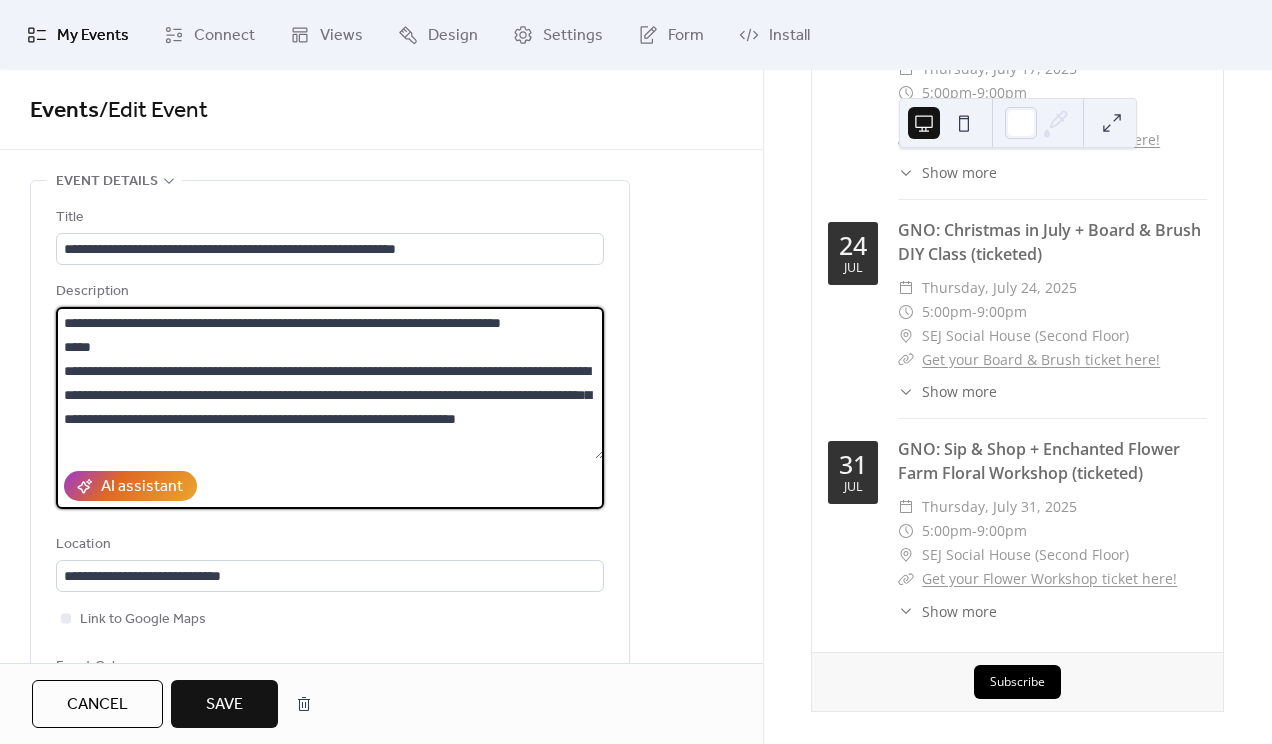 type on "**********" 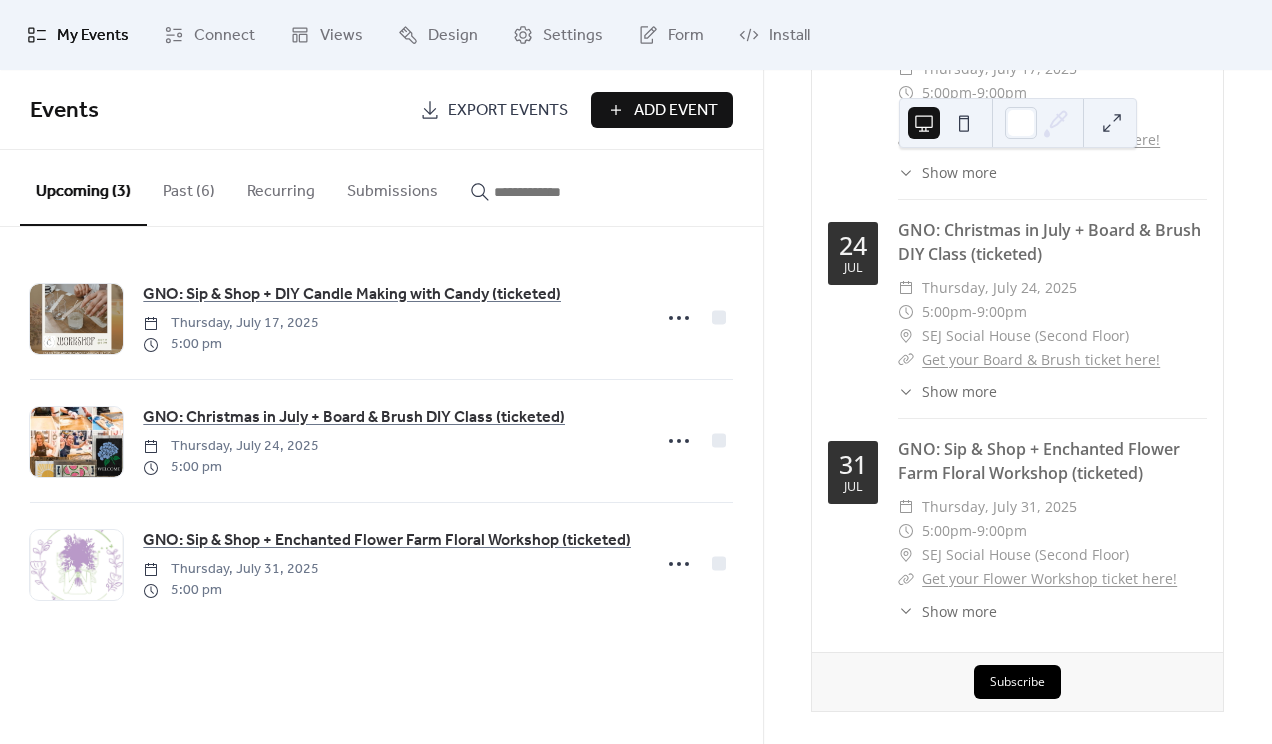click on "Add Event" at bounding box center [676, 111] 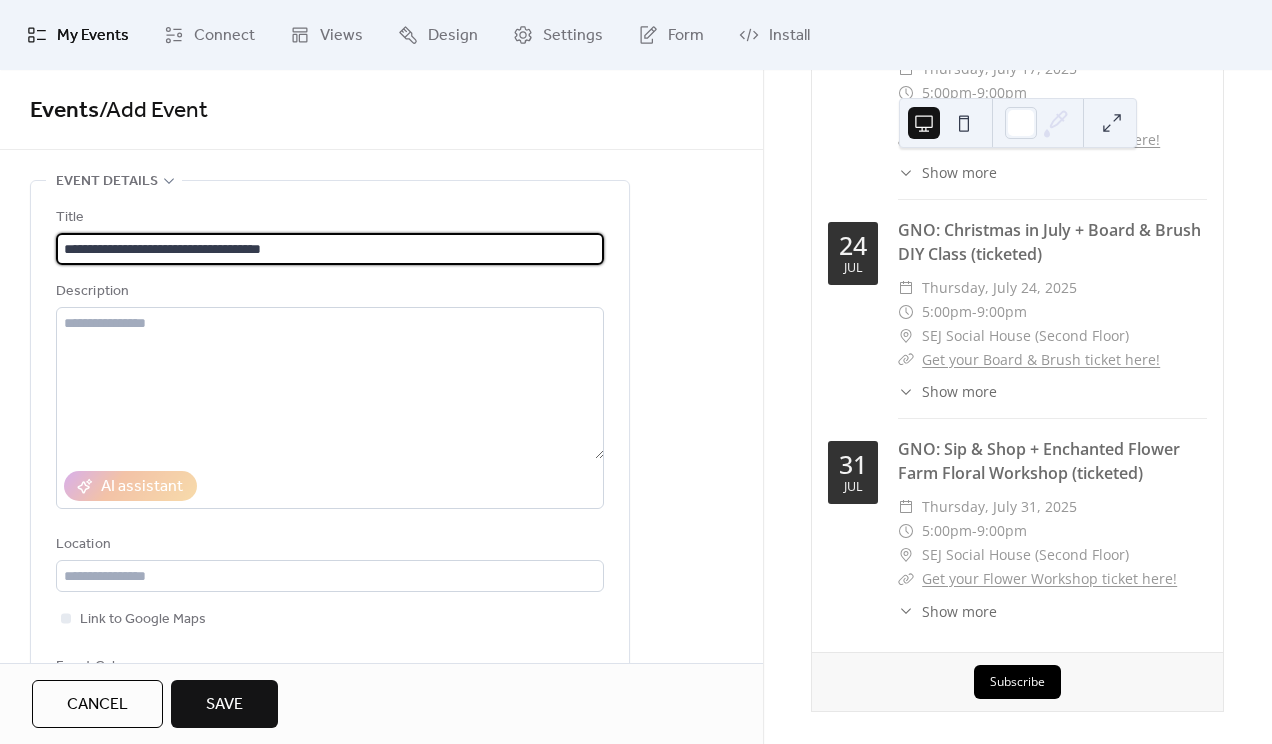 click on "**********" at bounding box center (330, 249) 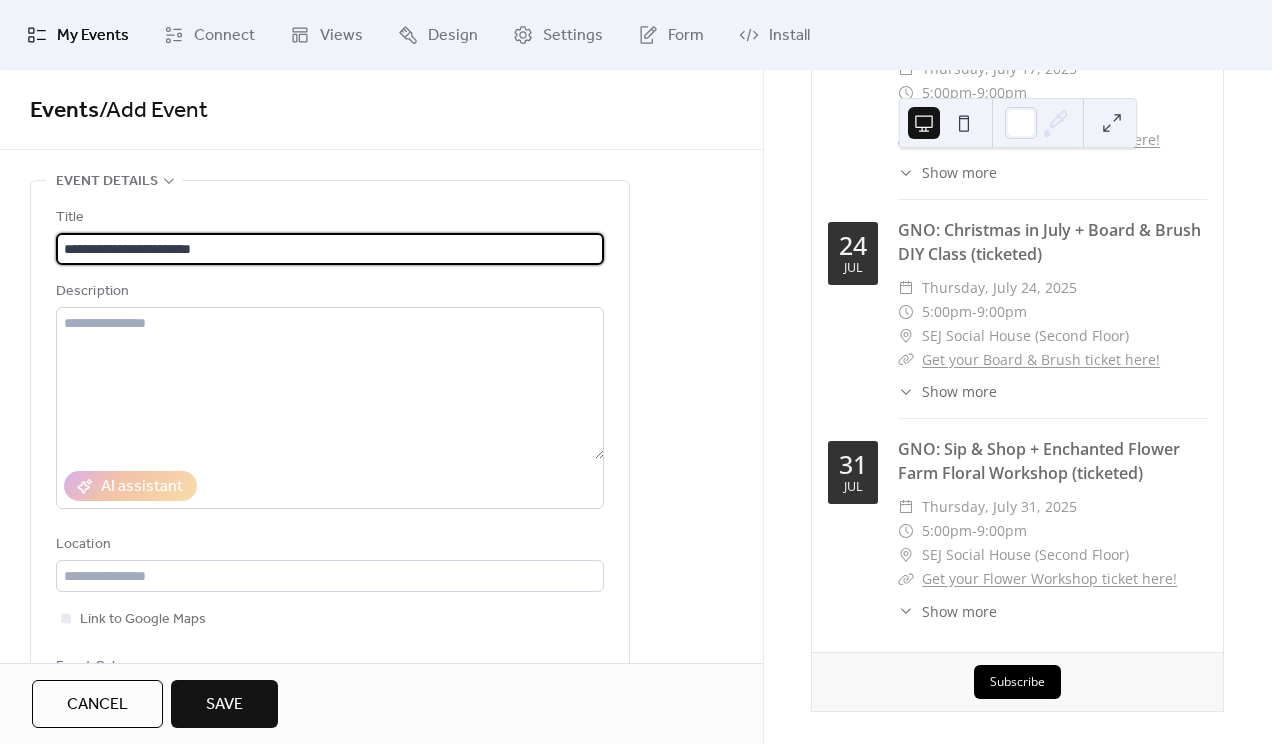 click on "**********" at bounding box center [330, 249] 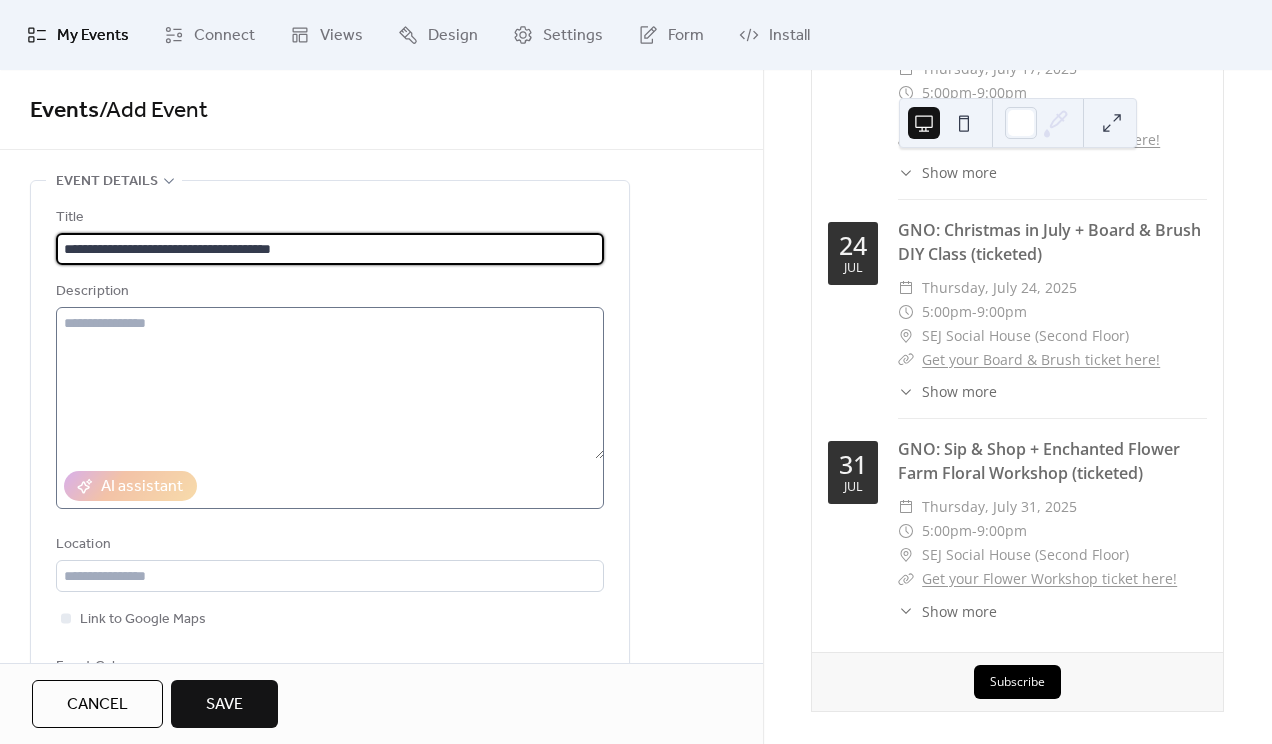 type on "**********" 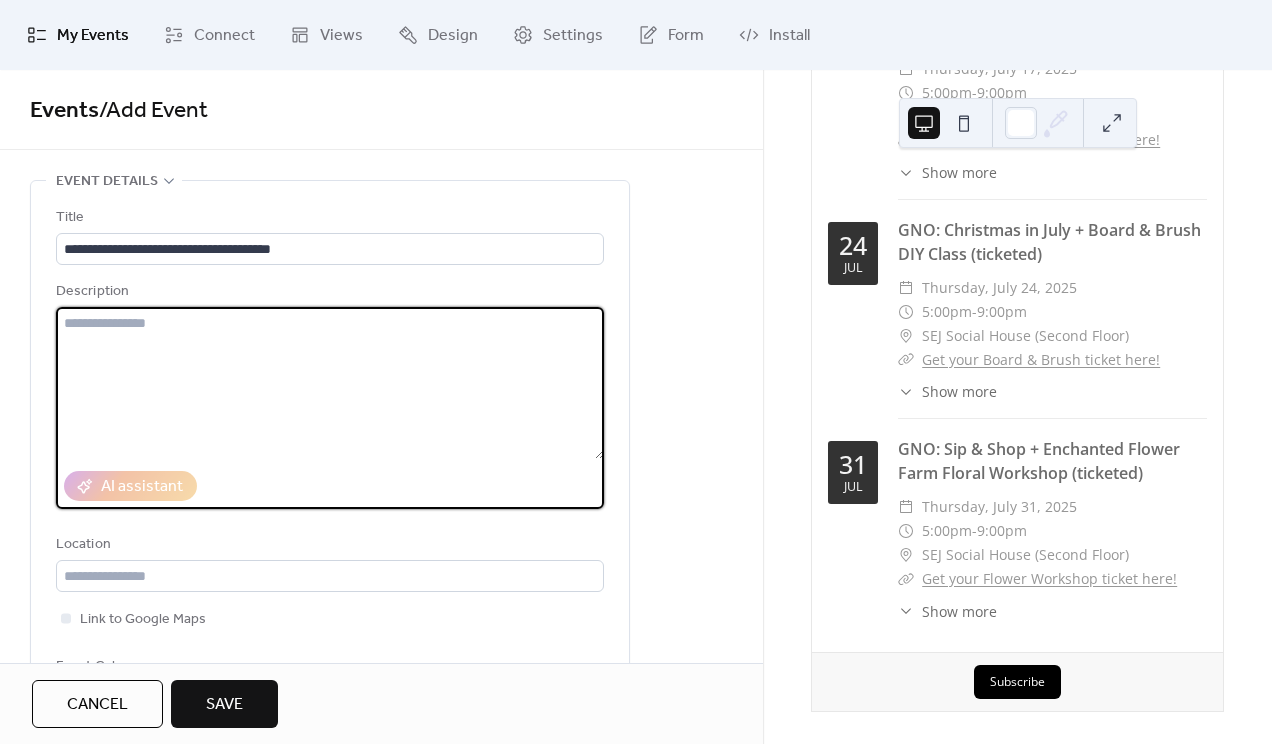 click at bounding box center [330, 383] 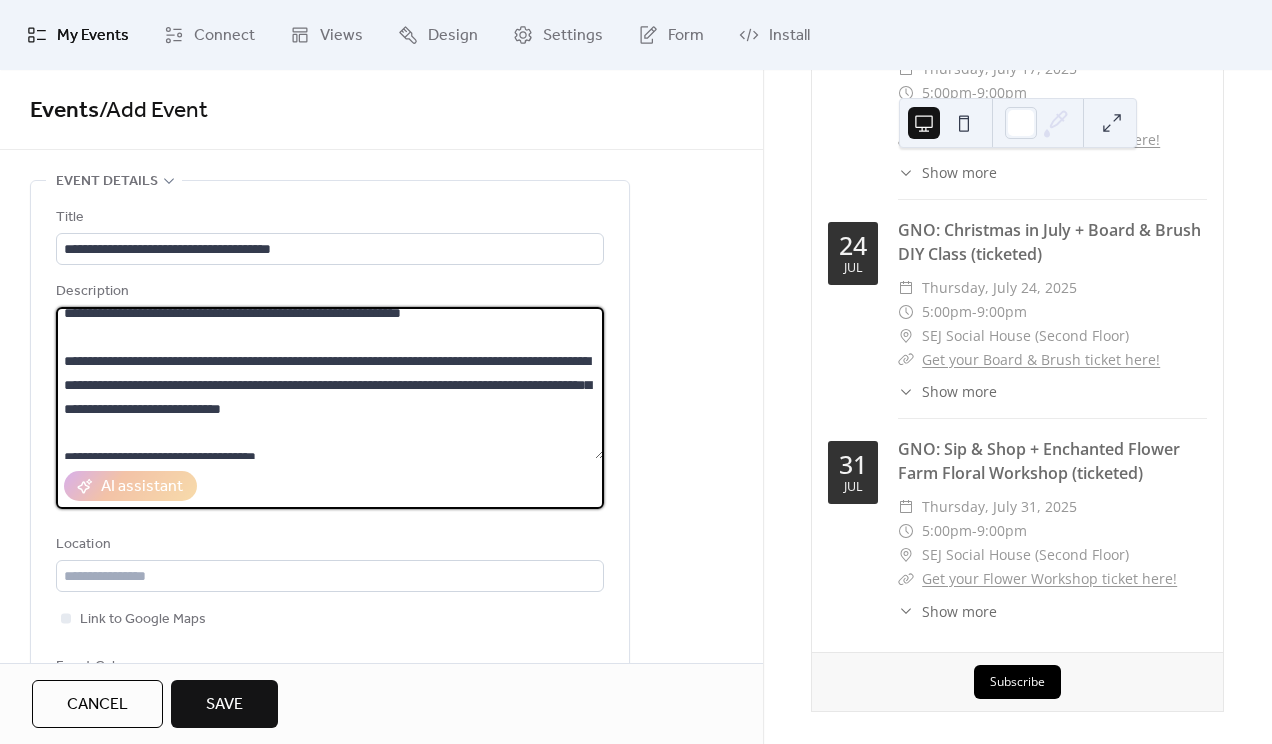 scroll, scrollTop: 0, scrollLeft: 0, axis: both 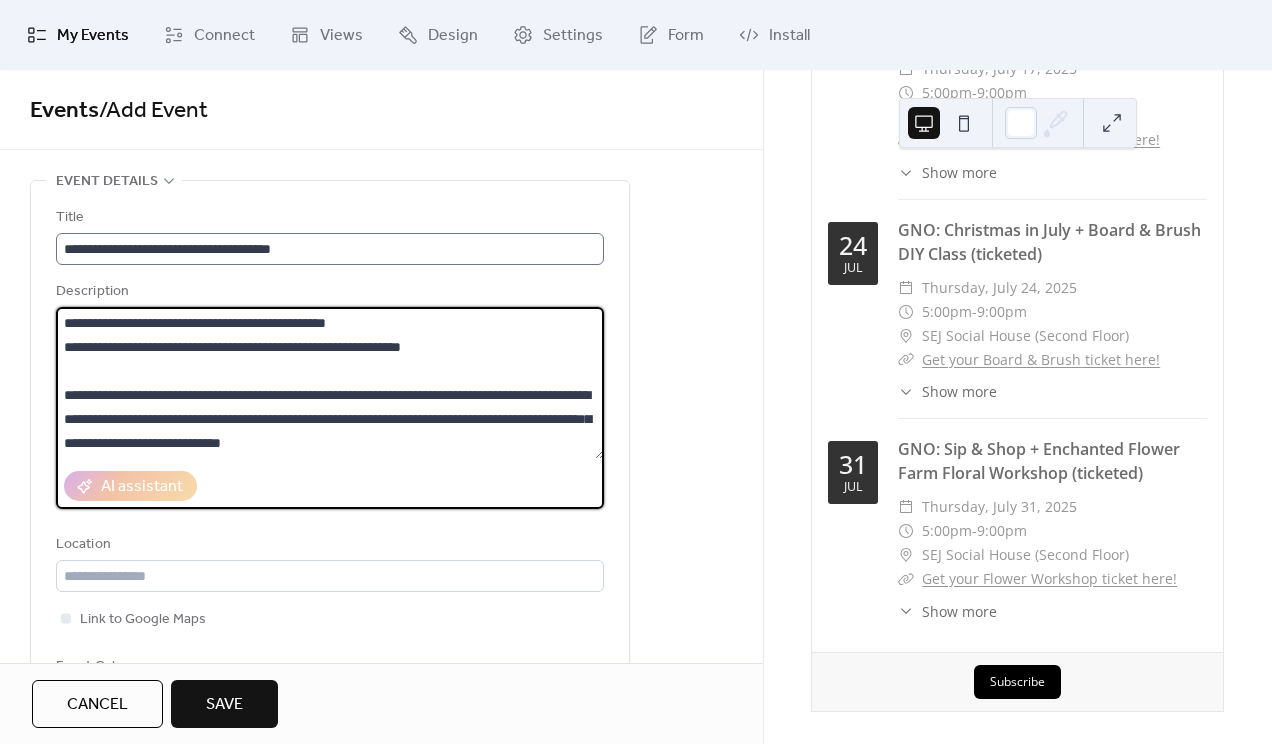 type on "**********" 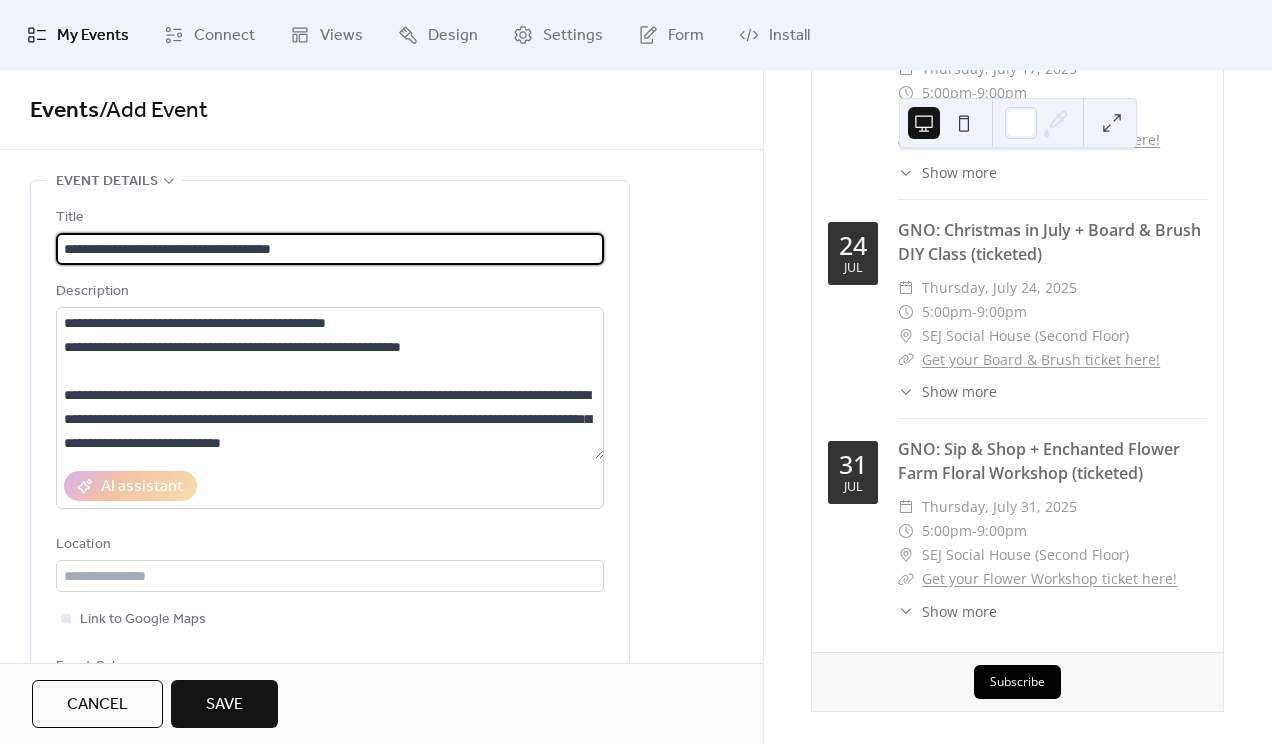 scroll, scrollTop: 1, scrollLeft: 0, axis: vertical 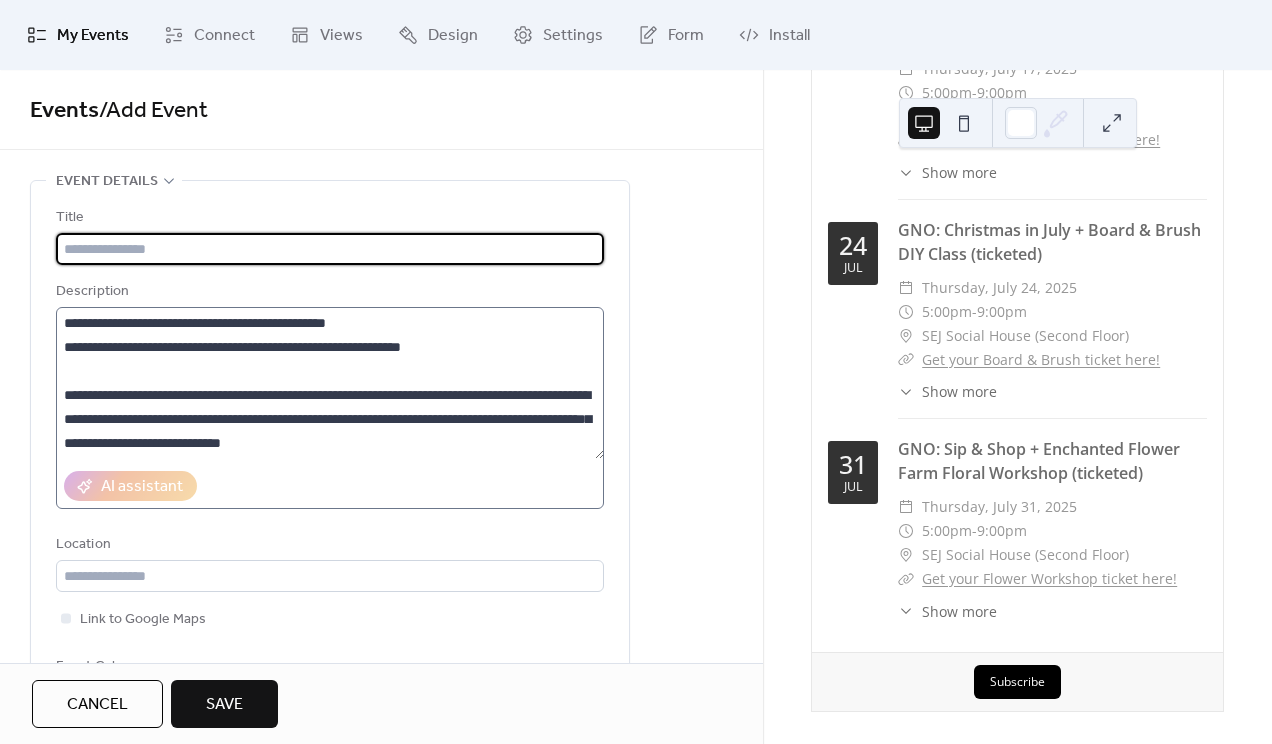 type 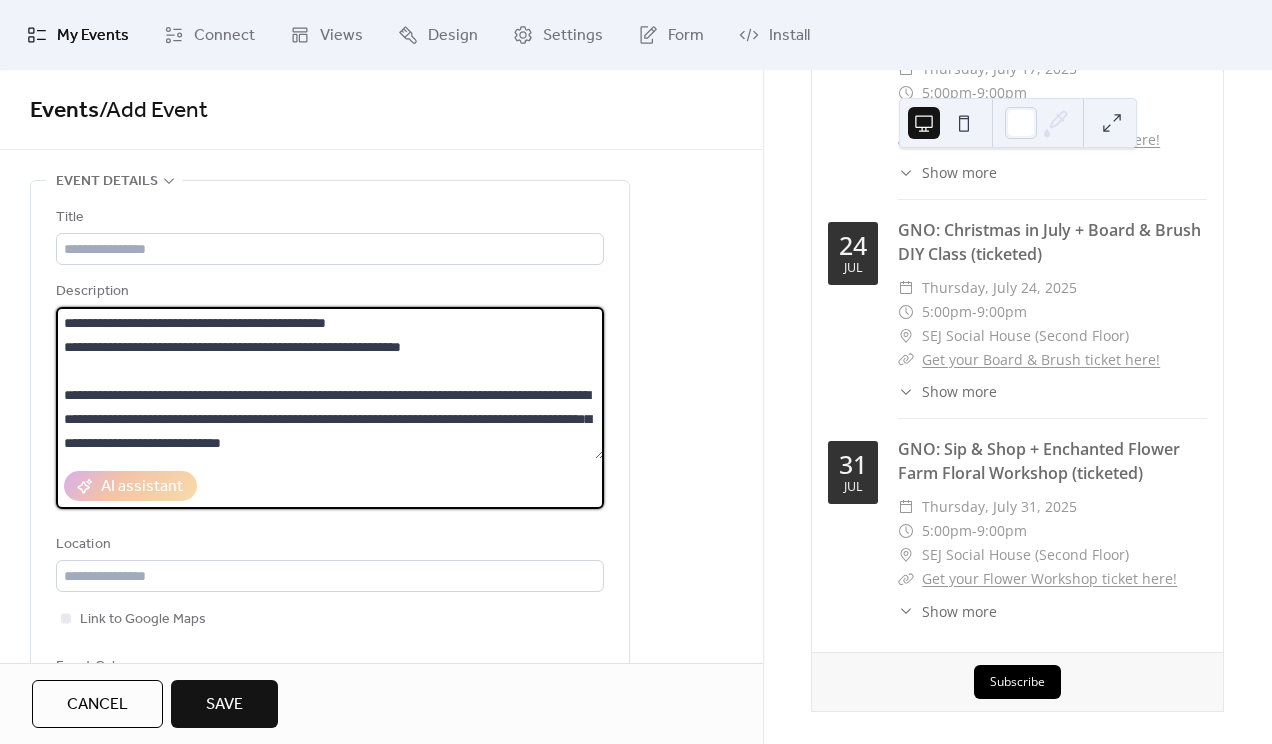 drag, startPoint x: 375, startPoint y: 325, endPoint x: 34, endPoint y: 326, distance: 341.00146 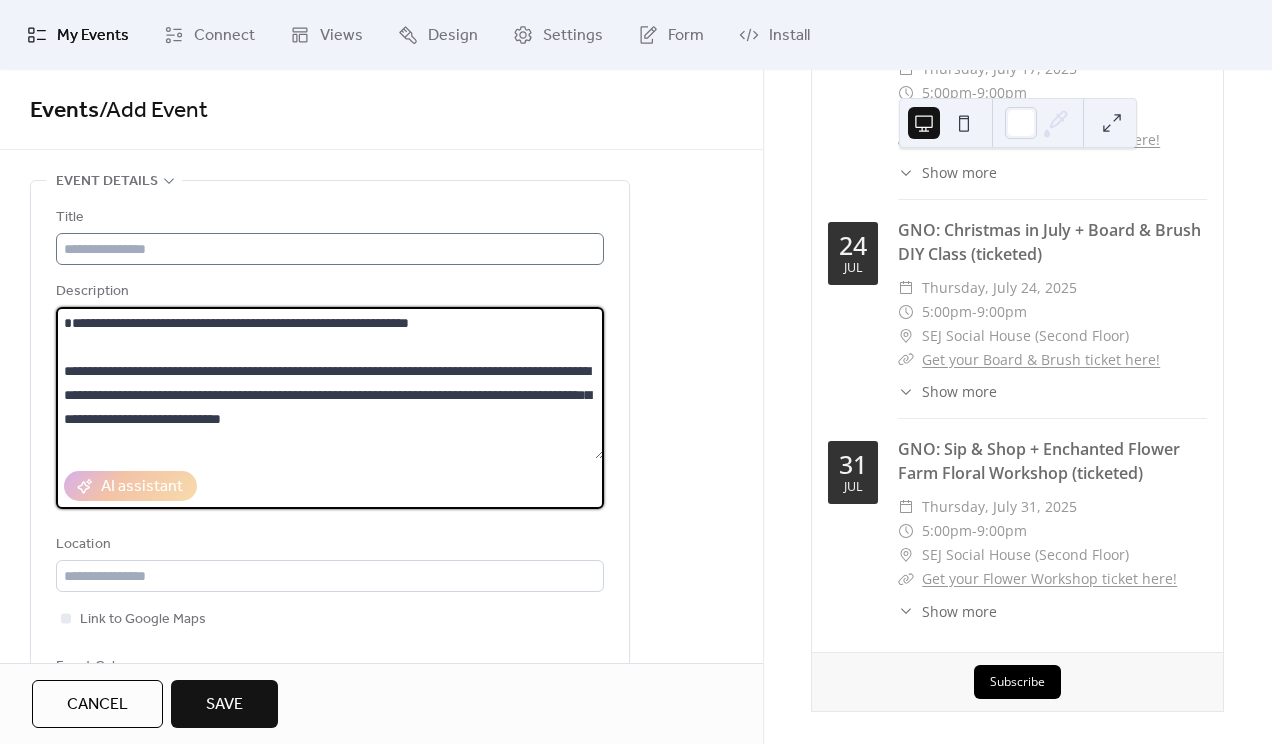 type on "**********" 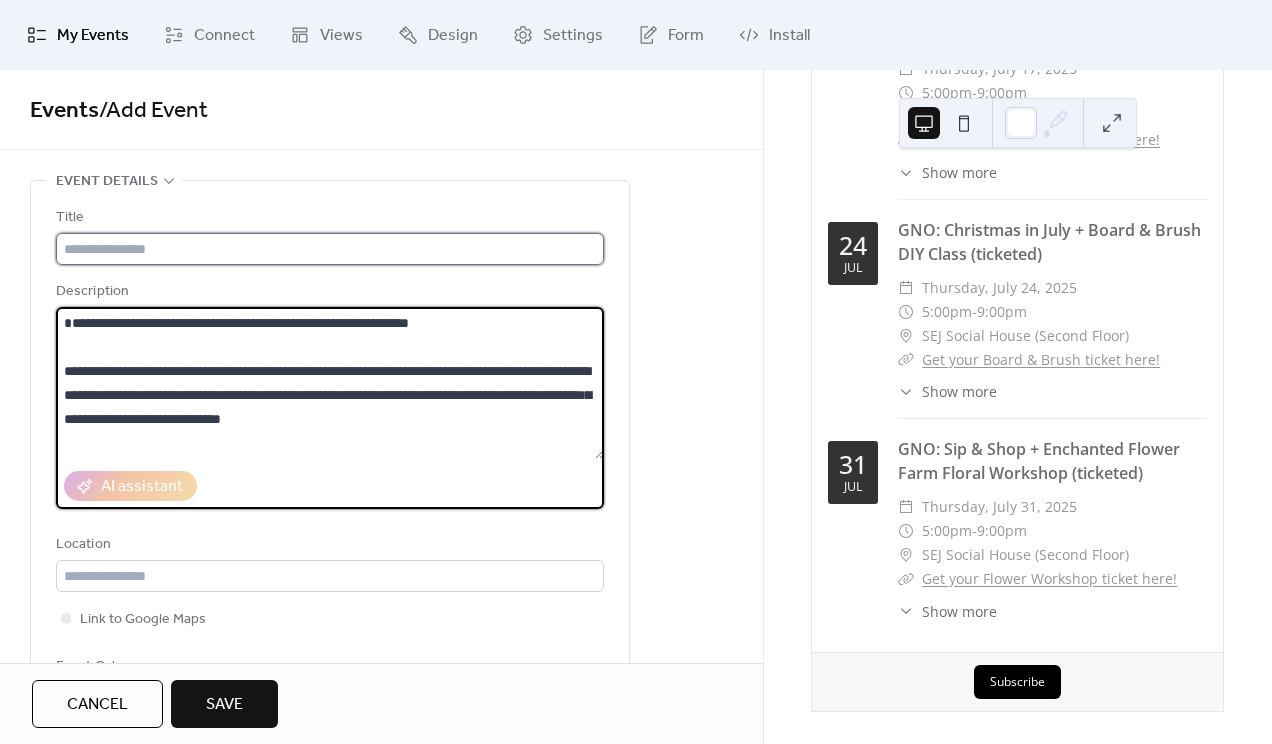 click at bounding box center [330, 249] 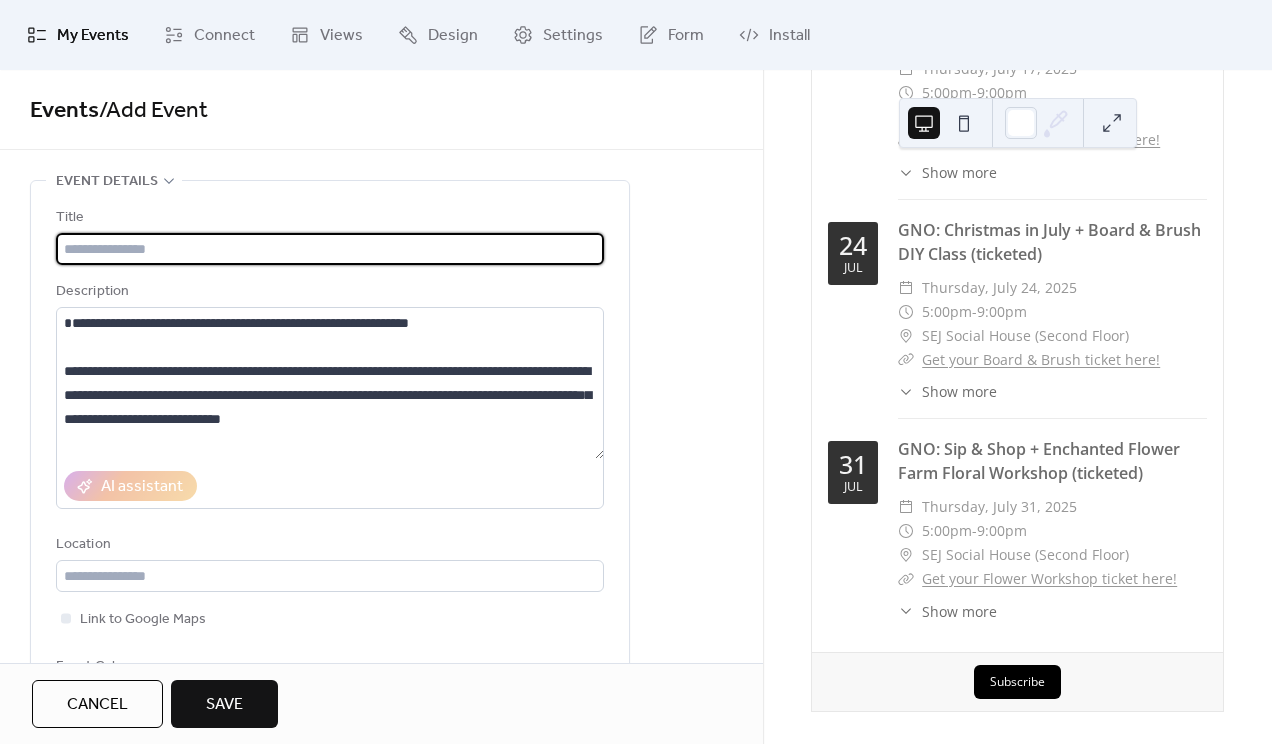 paste on "**********" 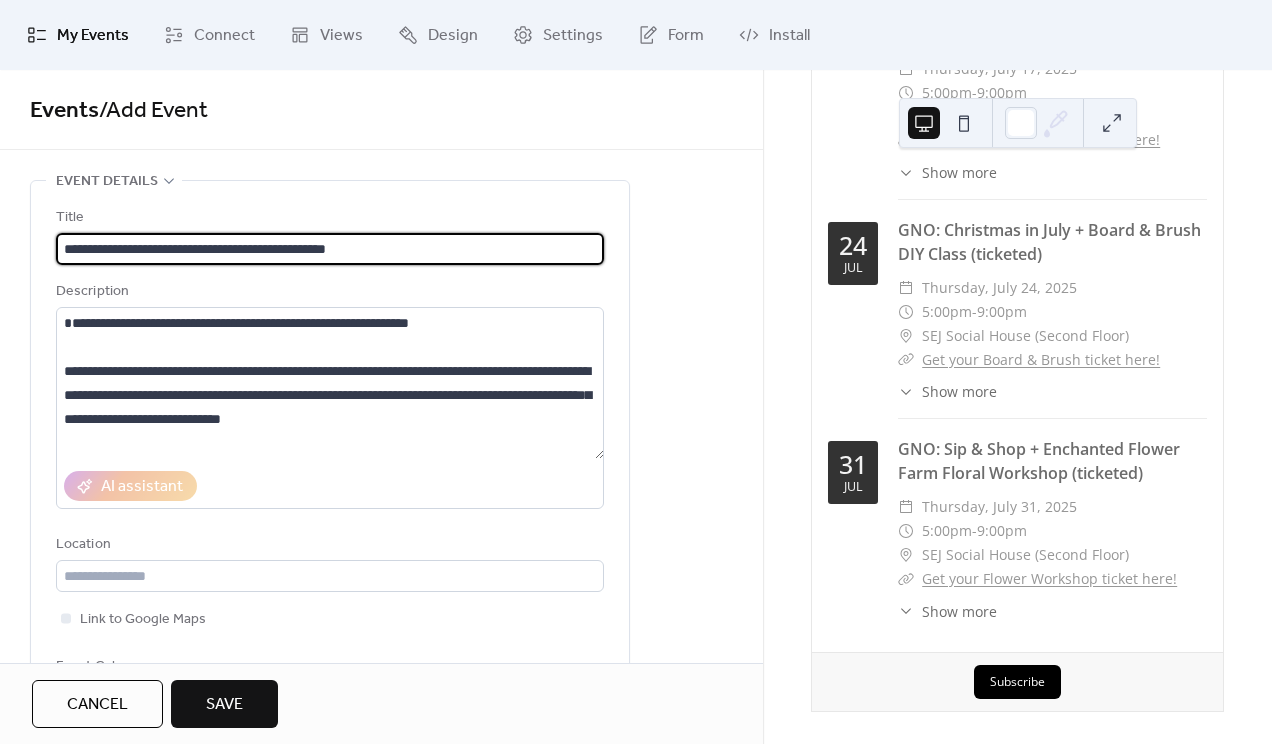 type on "**********" 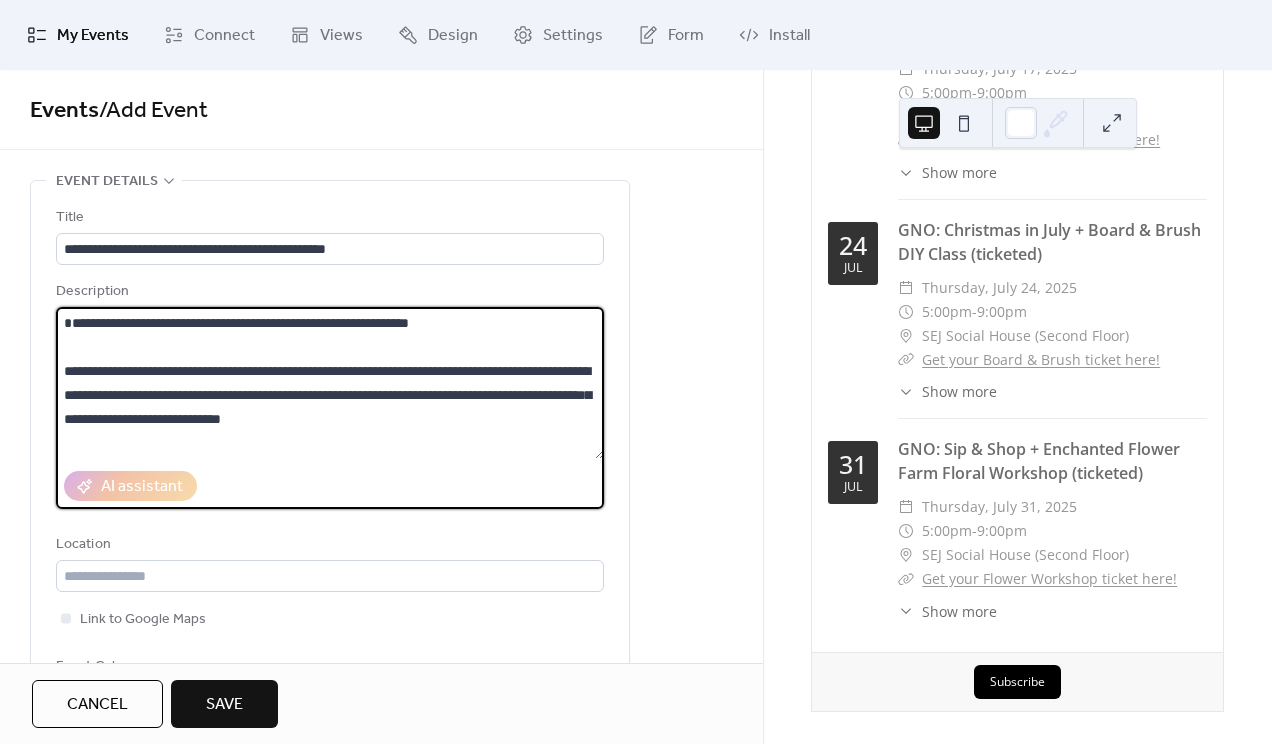 click on "**********" at bounding box center (330, 383) 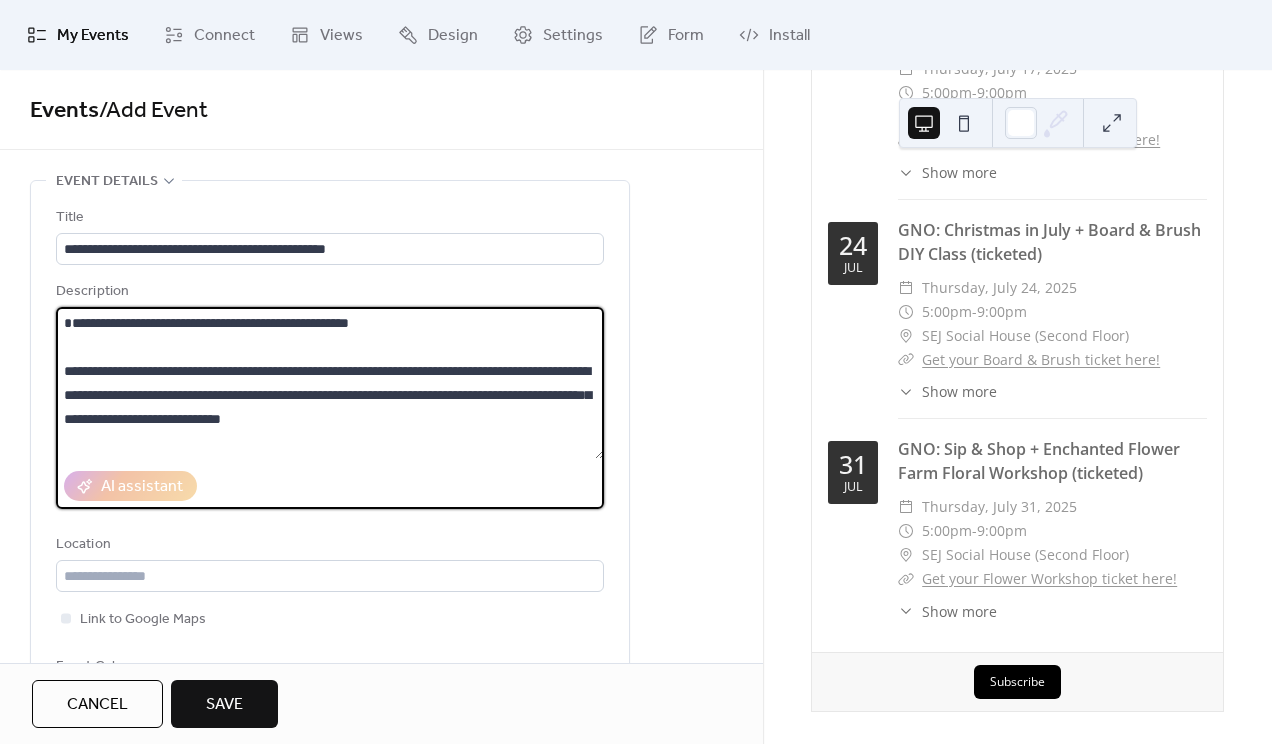 drag, startPoint x: 254, startPoint y: 347, endPoint x: 206, endPoint y: 343, distance: 48.166378 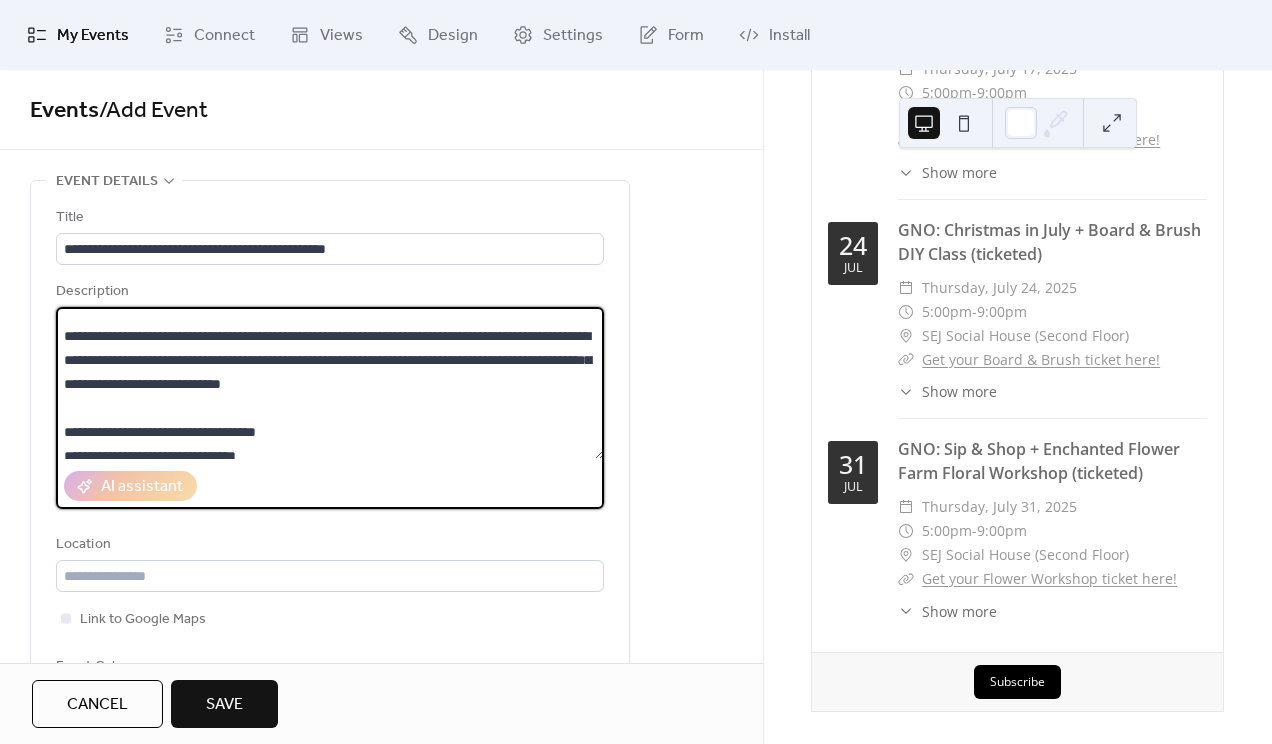 scroll, scrollTop: 27, scrollLeft: 0, axis: vertical 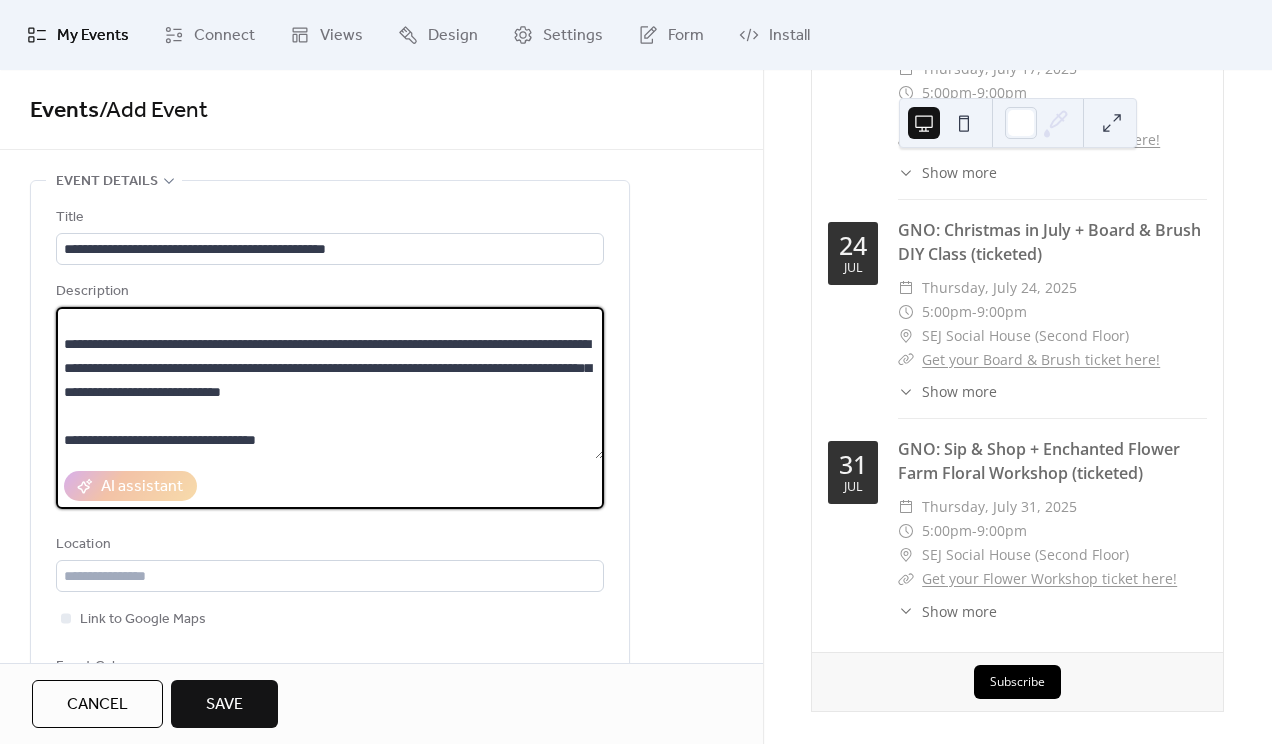 click on "**********" at bounding box center (330, 383) 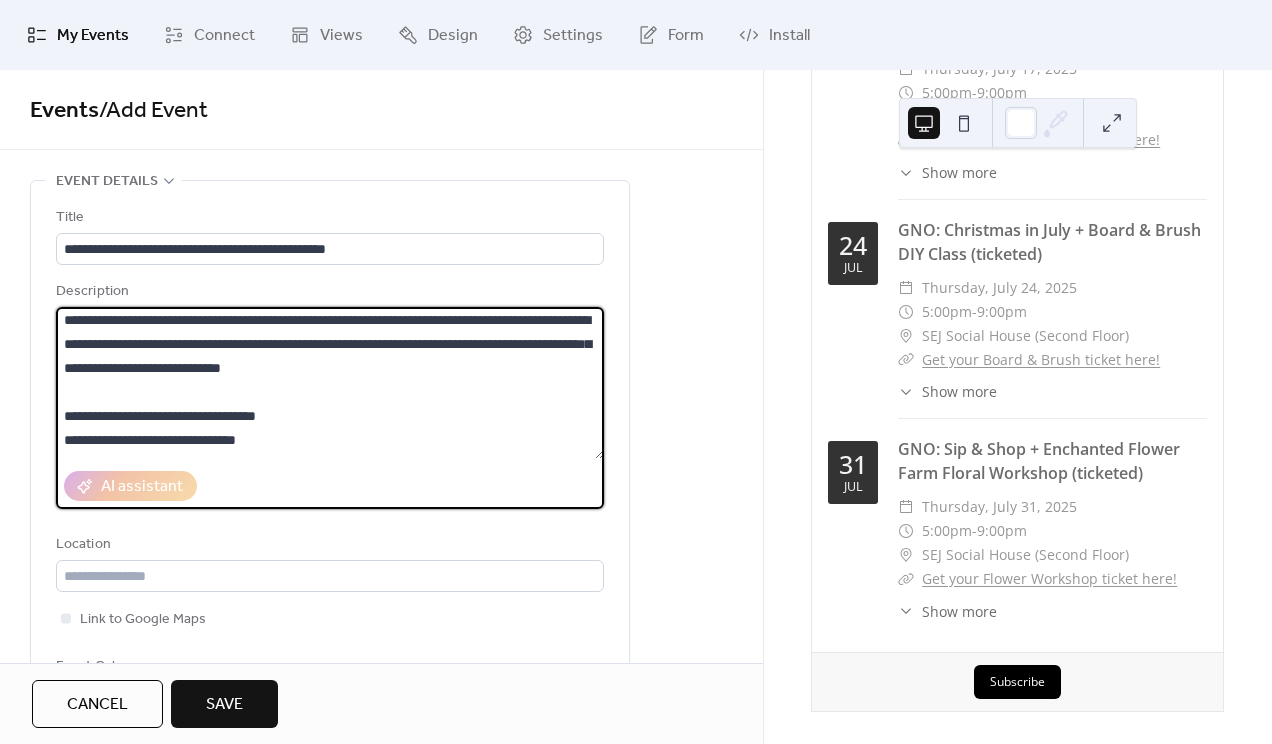 scroll, scrollTop: 26, scrollLeft: 0, axis: vertical 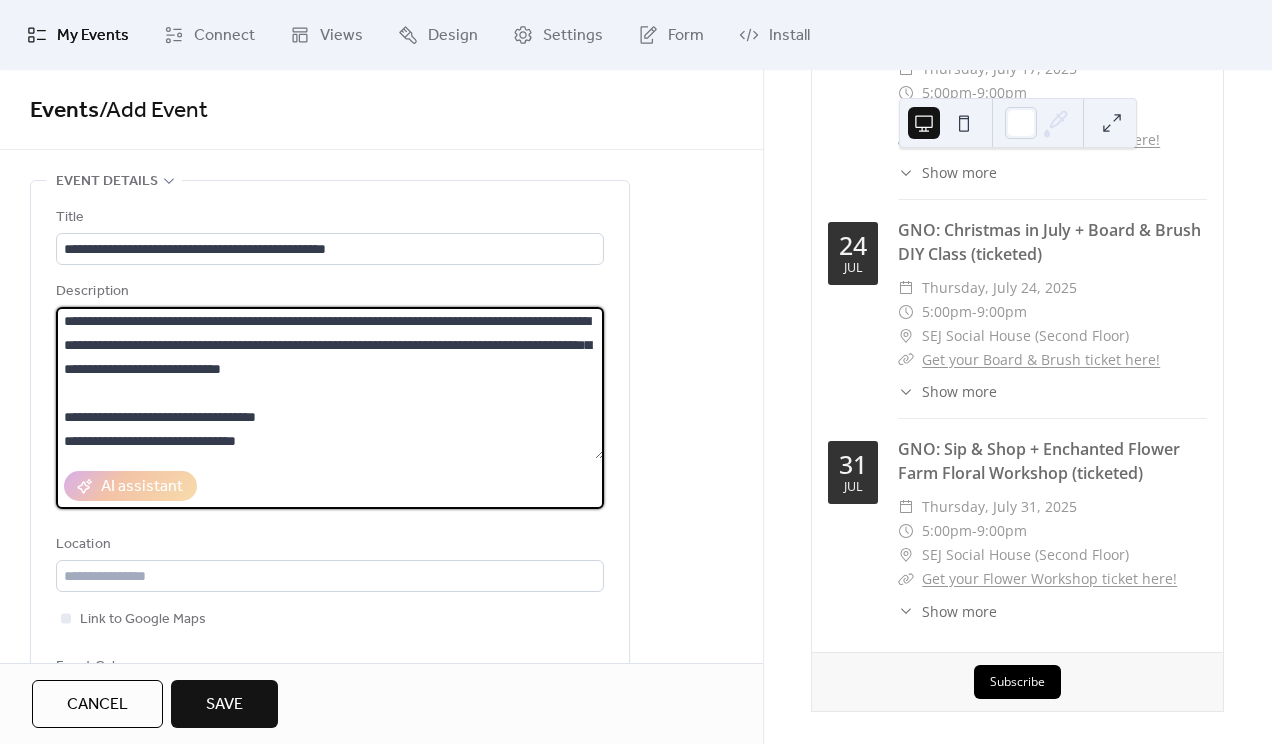 click on "**********" at bounding box center [330, 383] 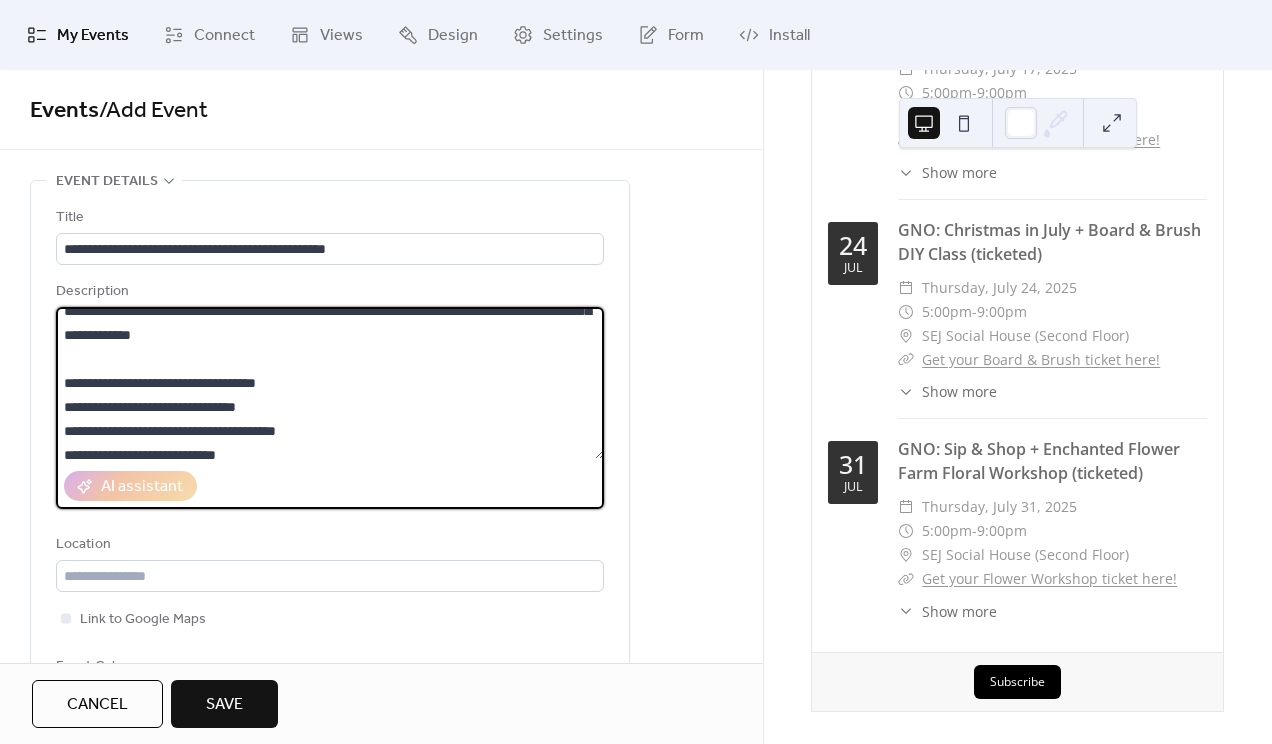 scroll, scrollTop: 70, scrollLeft: 0, axis: vertical 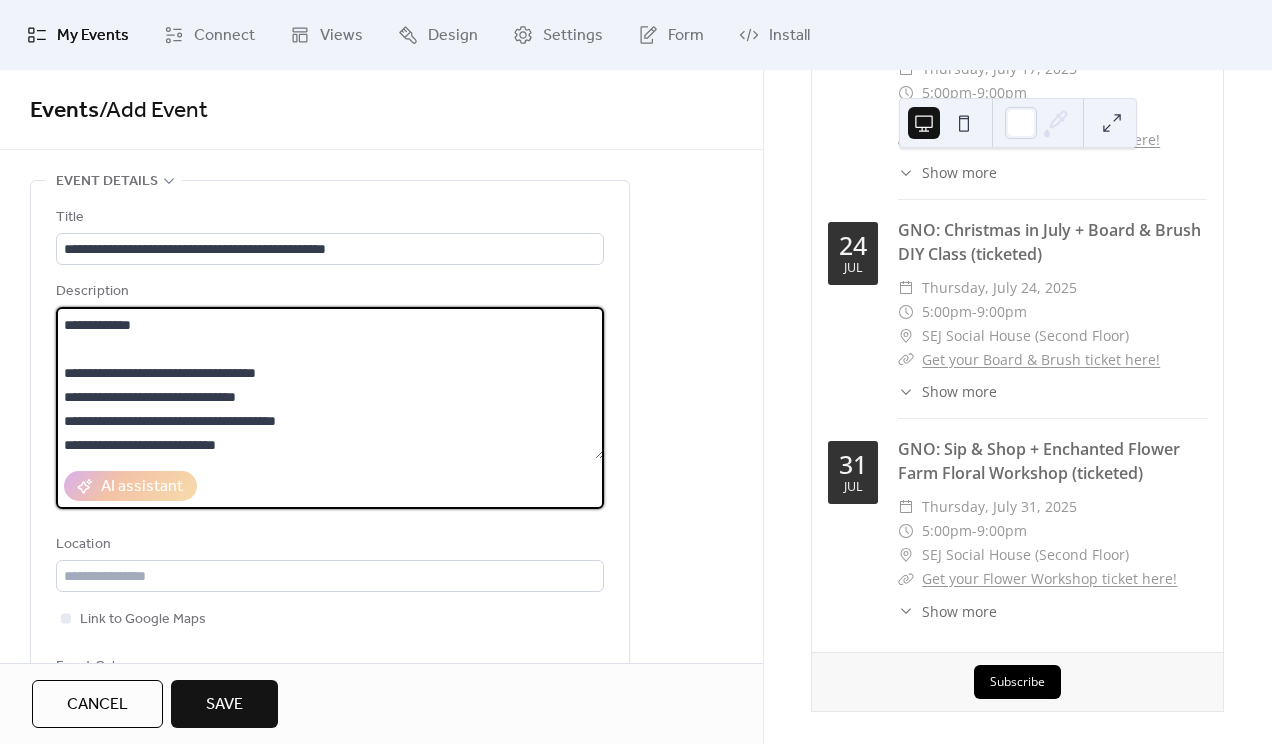click on "**********" at bounding box center [330, 383] 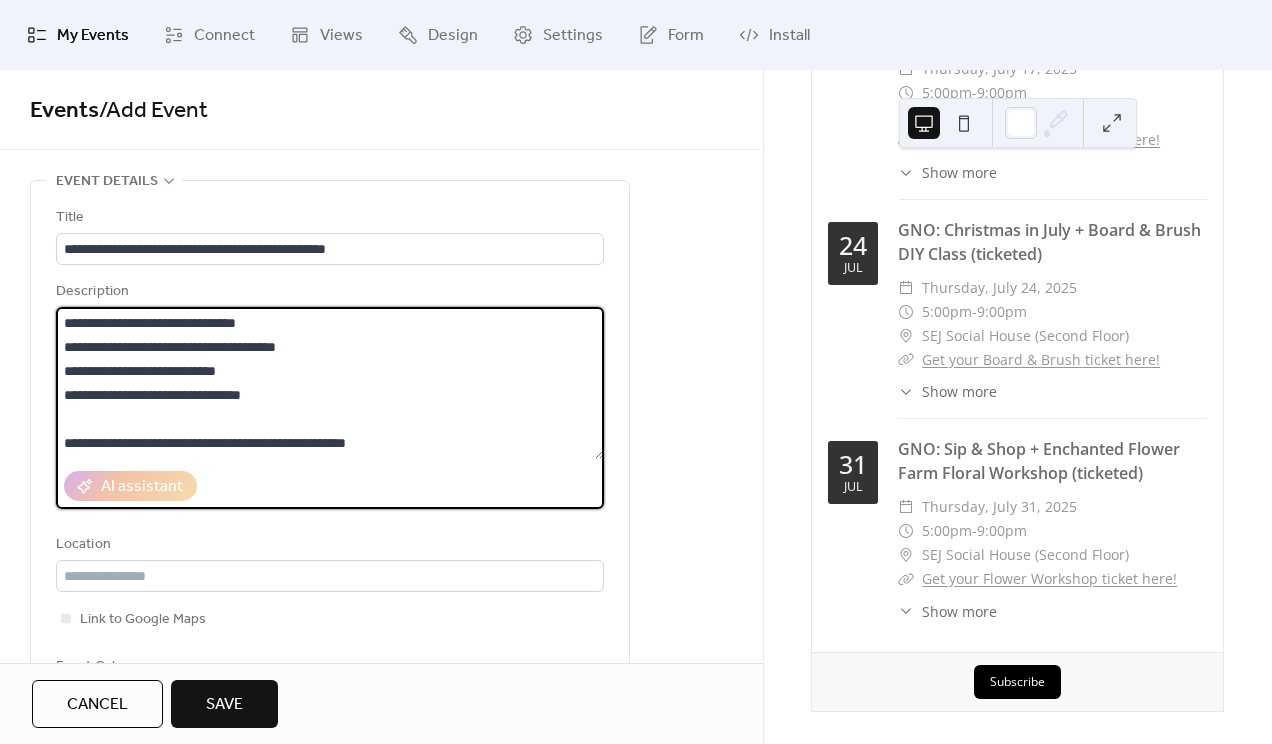 scroll, scrollTop: 168, scrollLeft: 0, axis: vertical 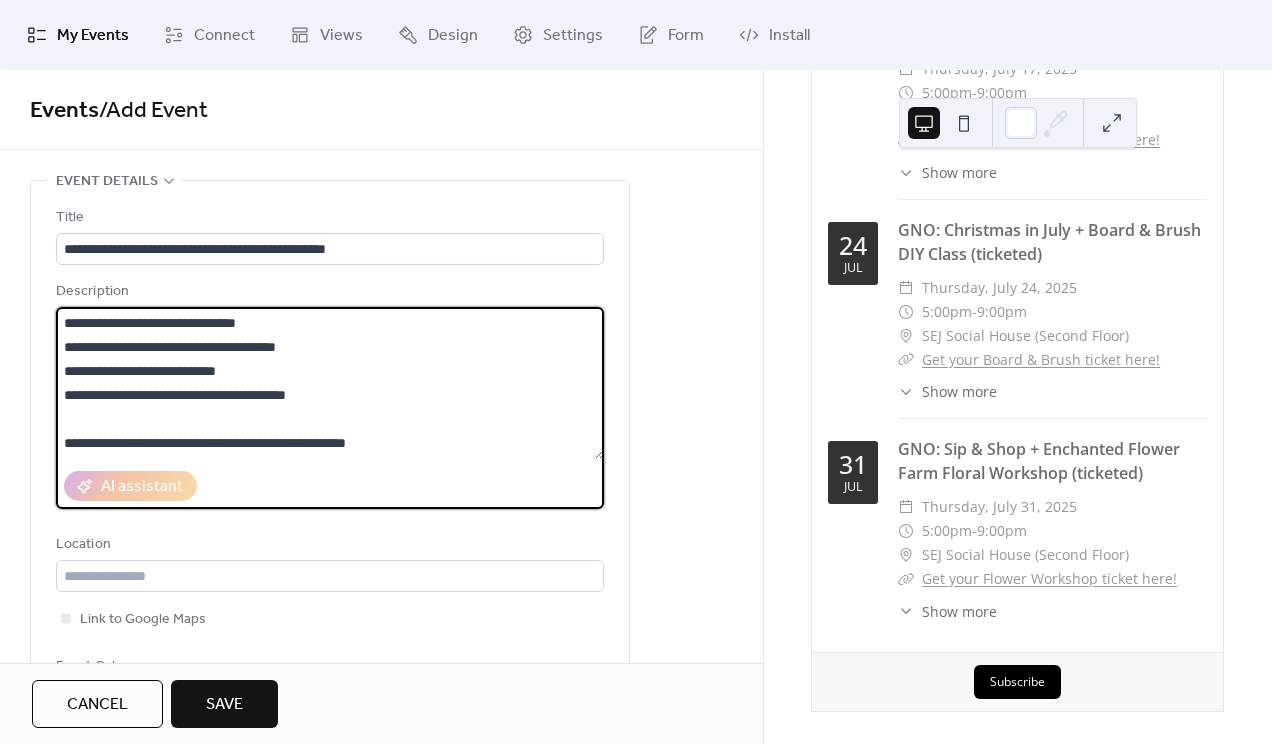 type on "**********" 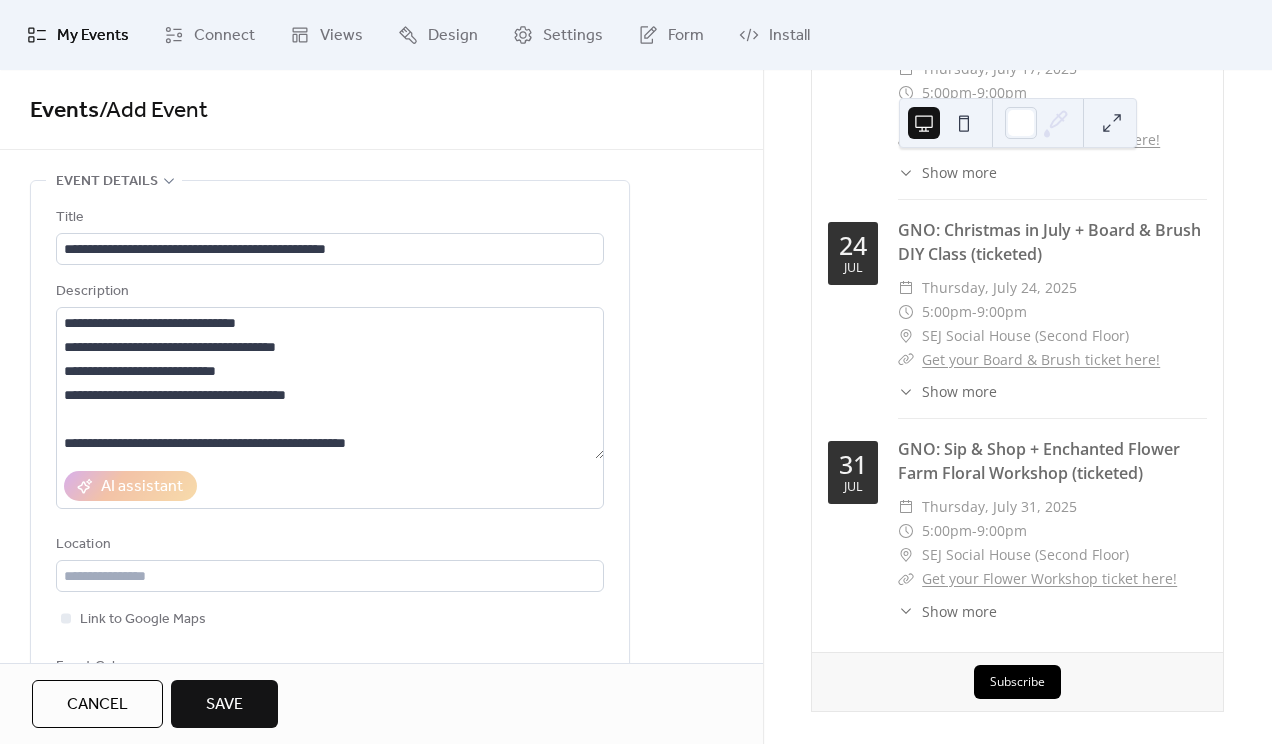 click on "**********" at bounding box center (381, 952) 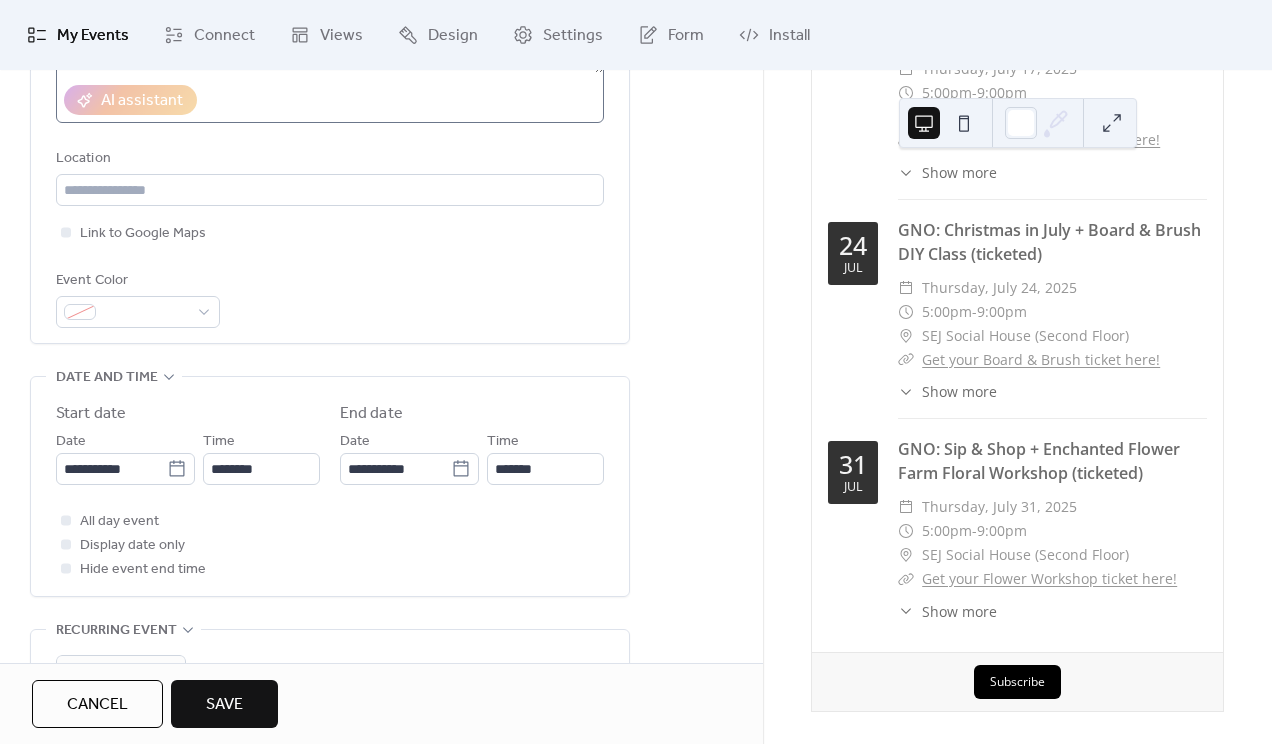 scroll, scrollTop: 405, scrollLeft: 0, axis: vertical 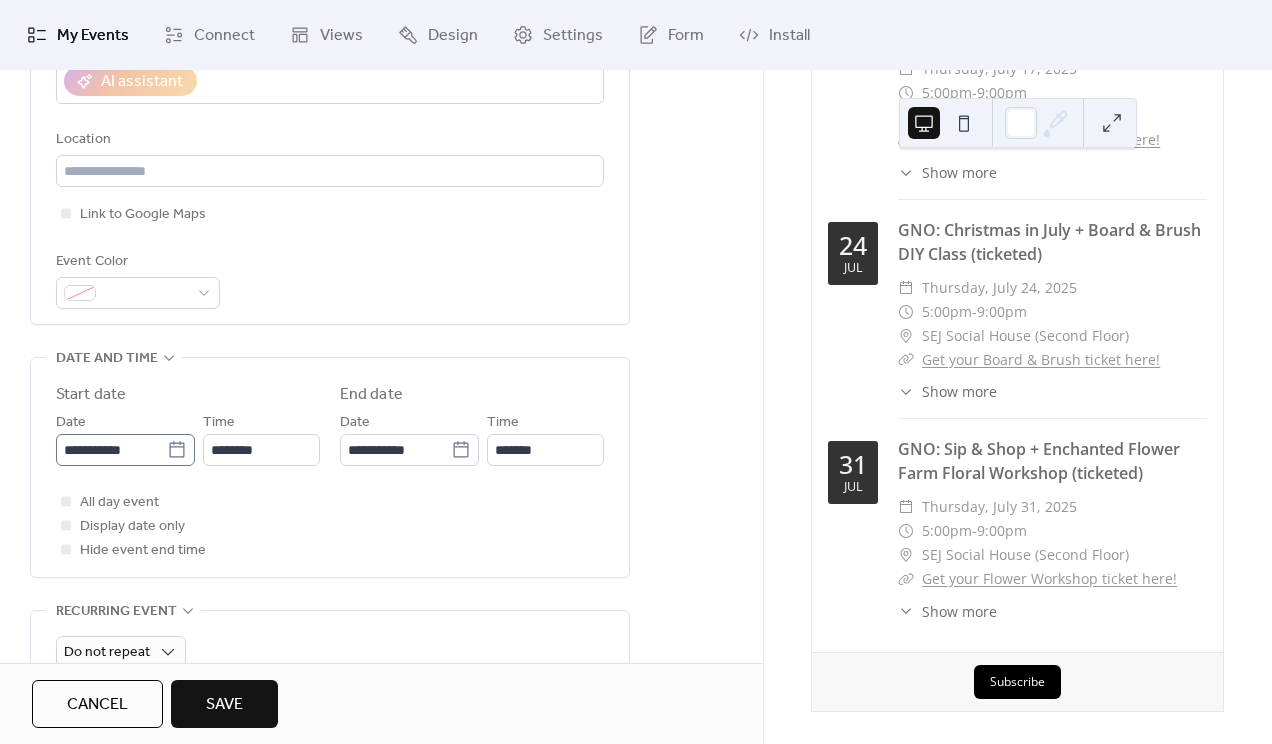 click on "**********" at bounding box center [636, 372] 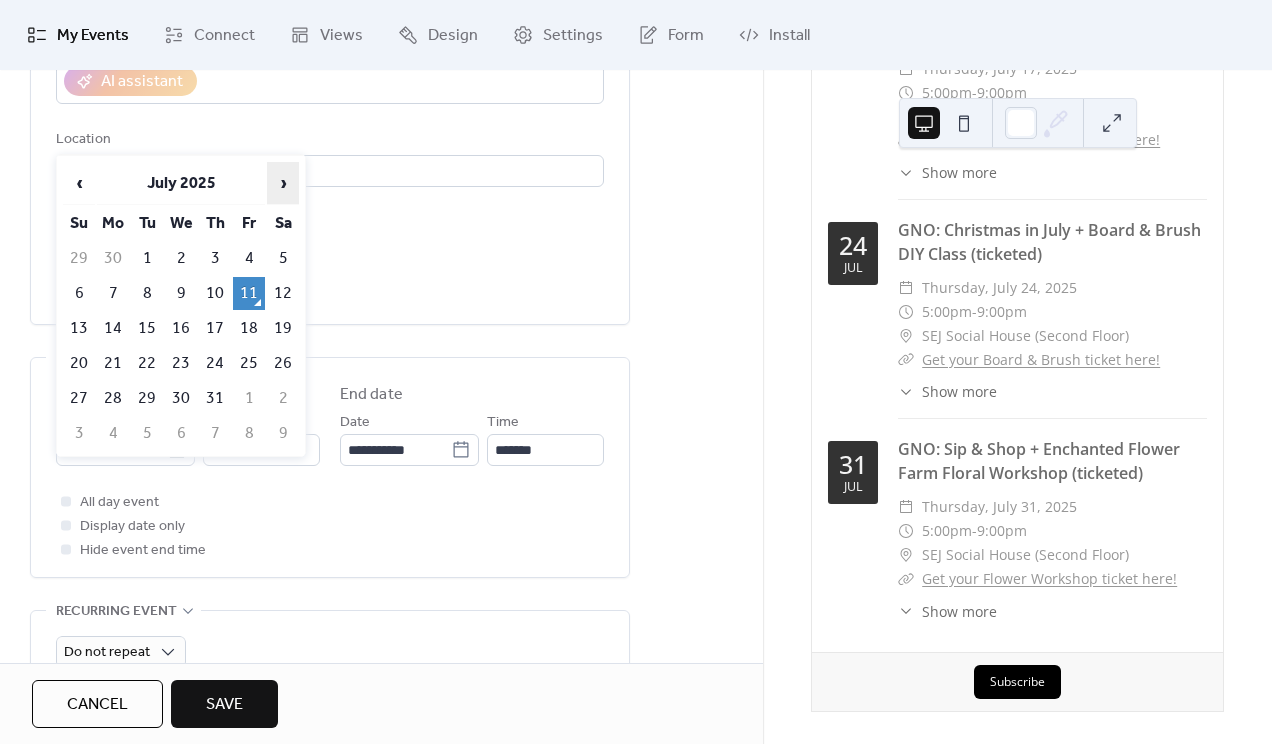 click on "›" at bounding box center (283, 183) 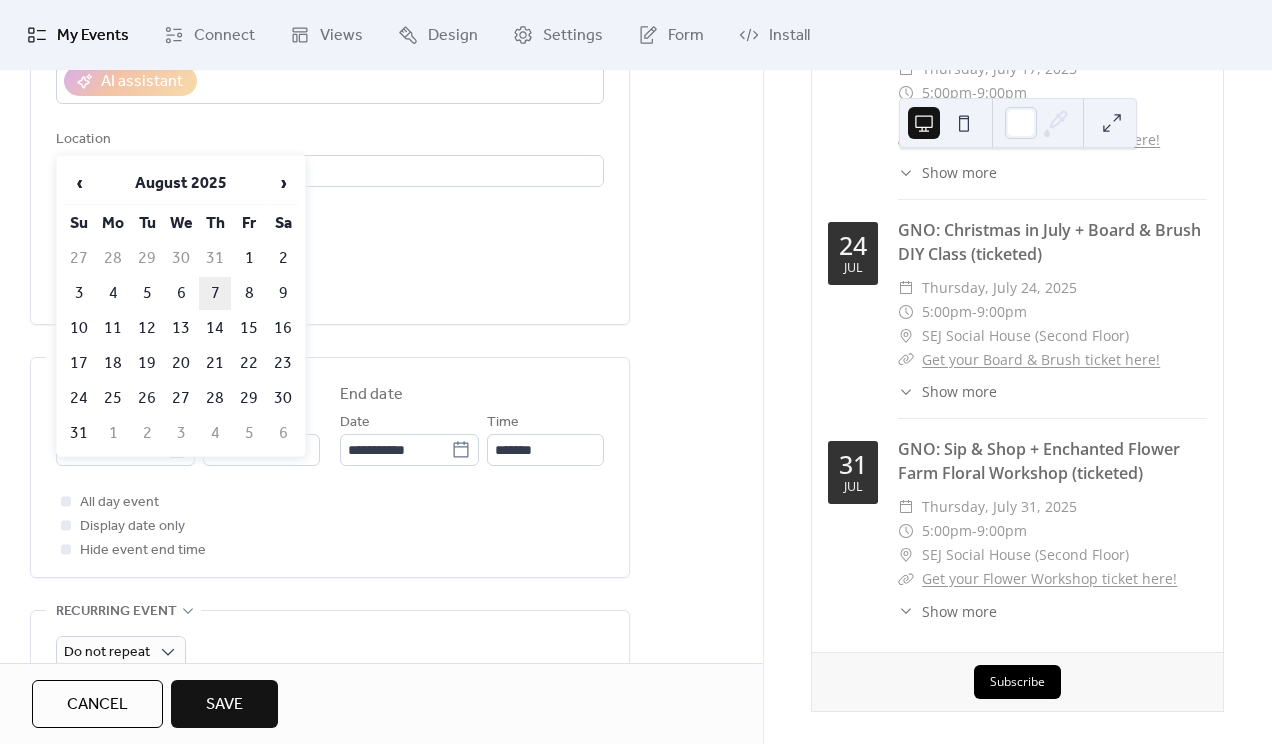 click on "7" at bounding box center (215, 293) 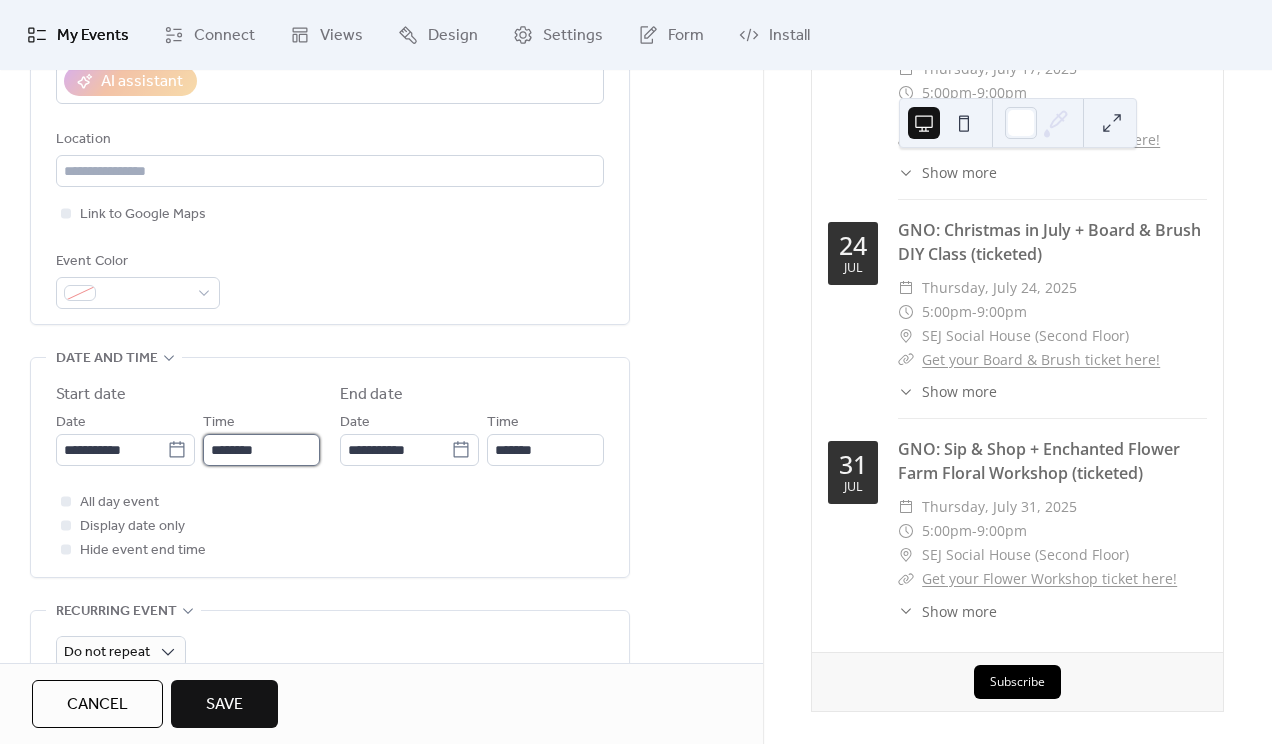 click on "********" at bounding box center [261, 450] 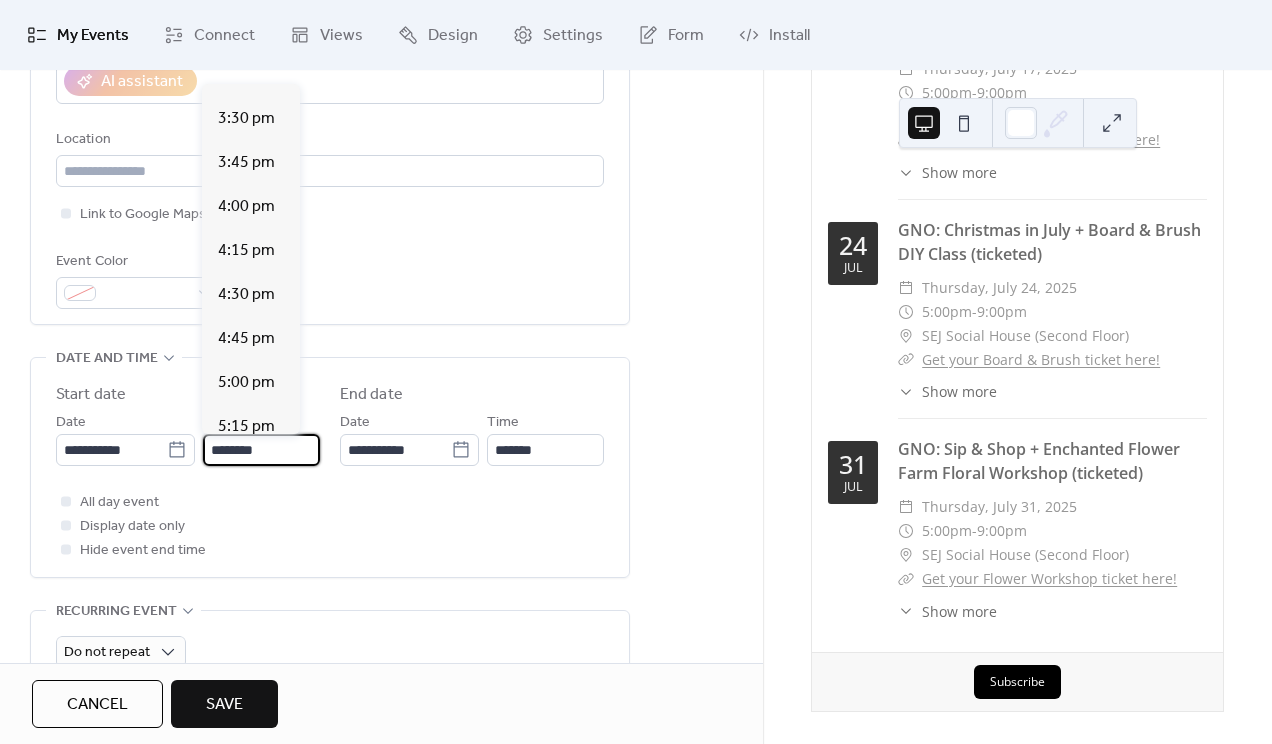 scroll, scrollTop: 2719, scrollLeft: 0, axis: vertical 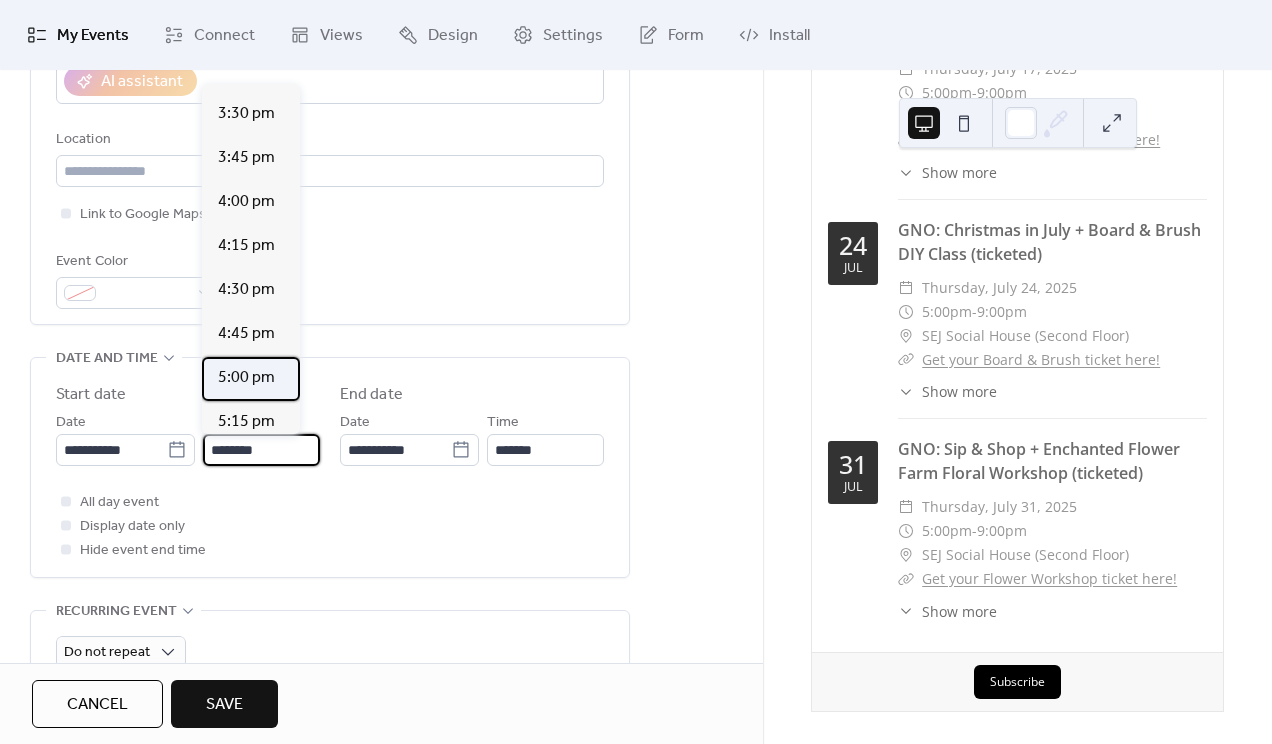 click on "5:00 pm" at bounding box center (246, 378) 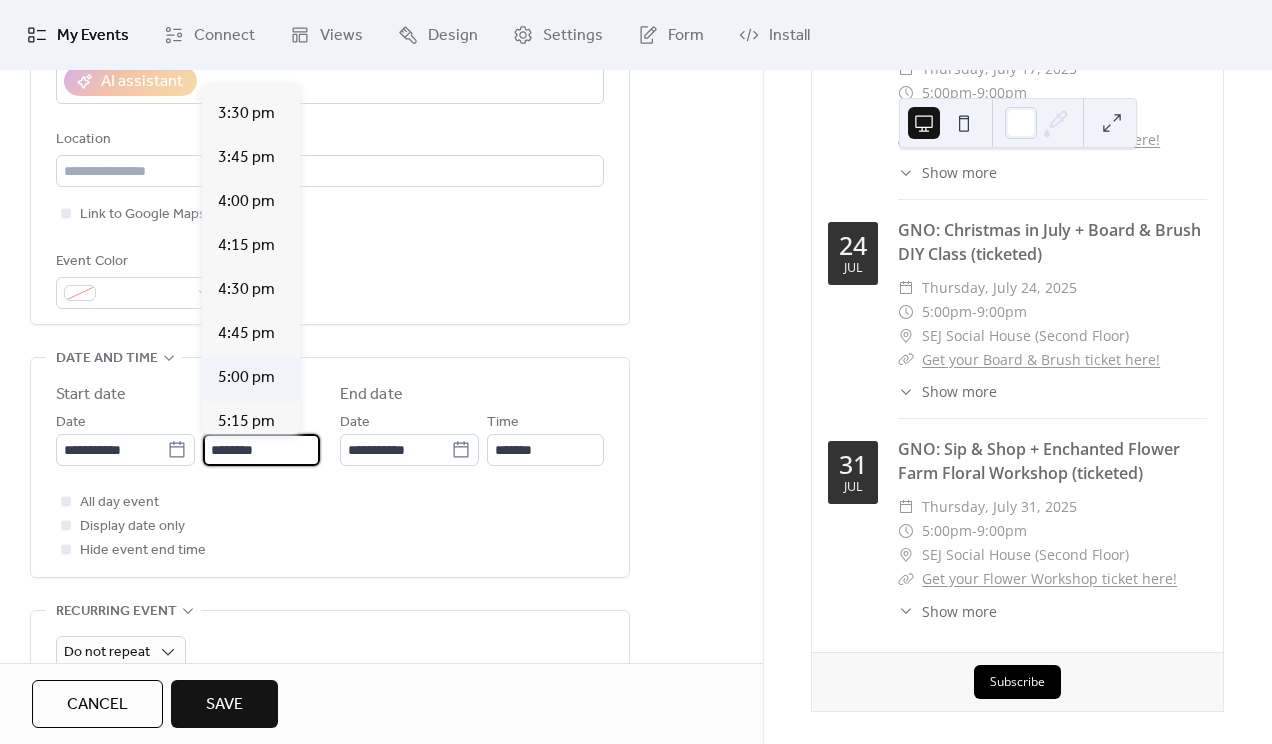 type on "*******" 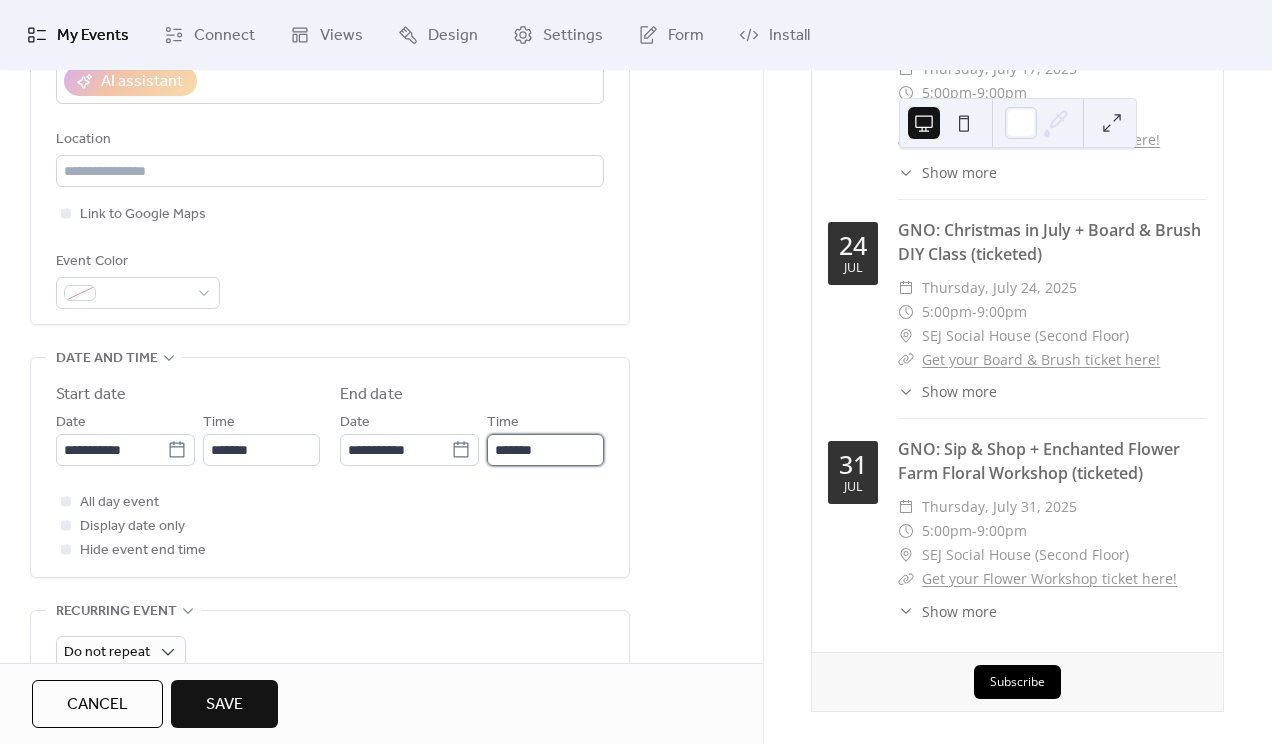 click on "*******" at bounding box center [545, 450] 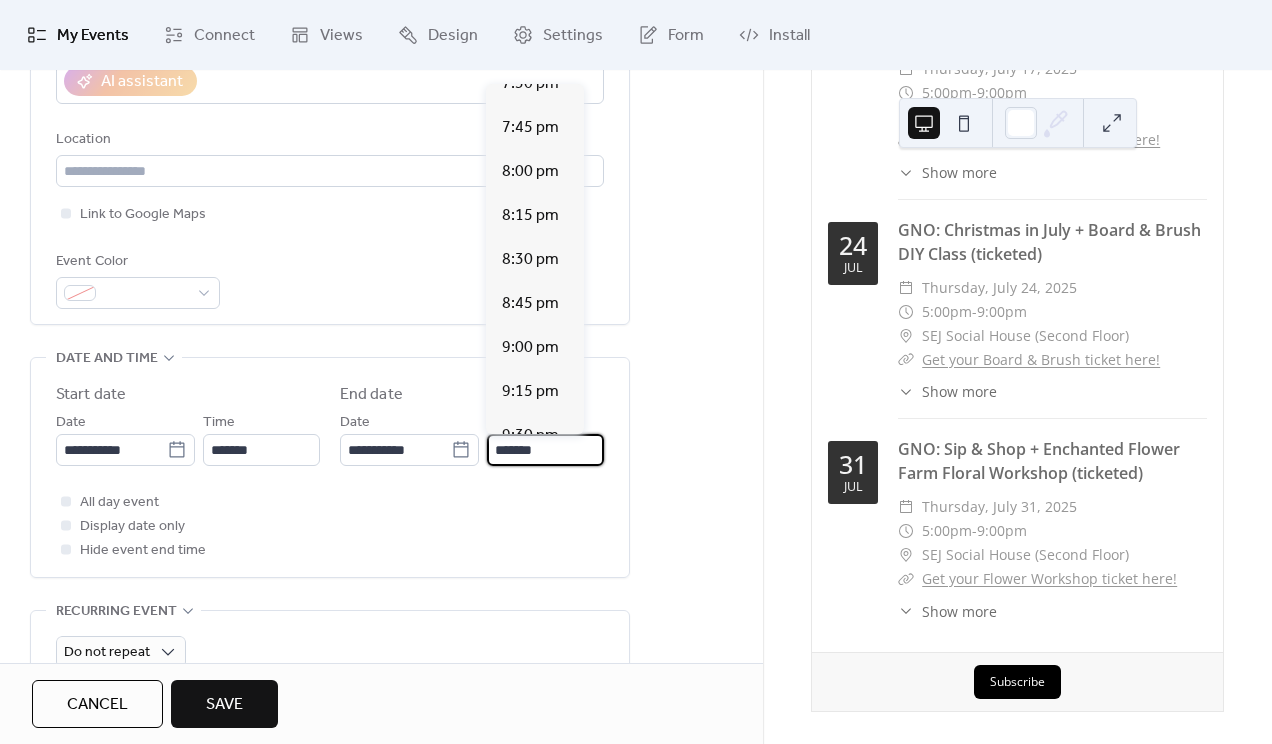 scroll, scrollTop: 425, scrollLeft: 0, axis: vertical 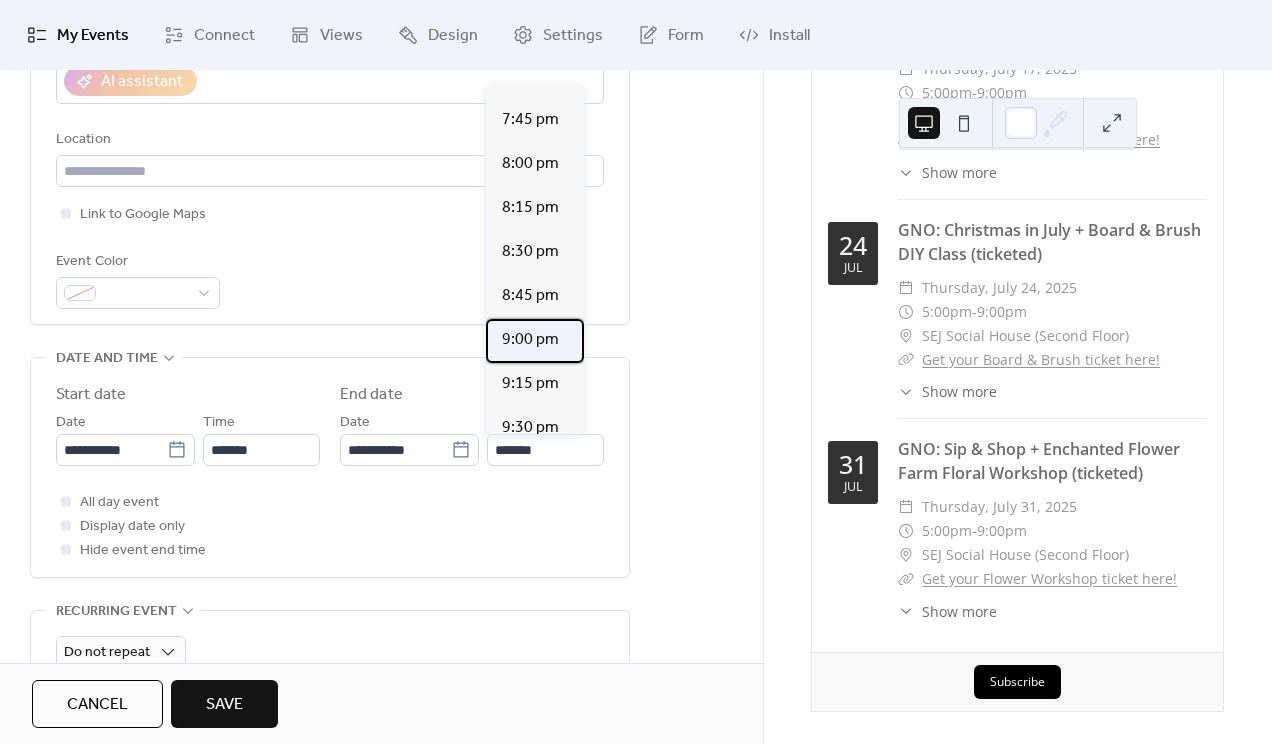click on "9:00 pm" at bounding box center (530, 340) 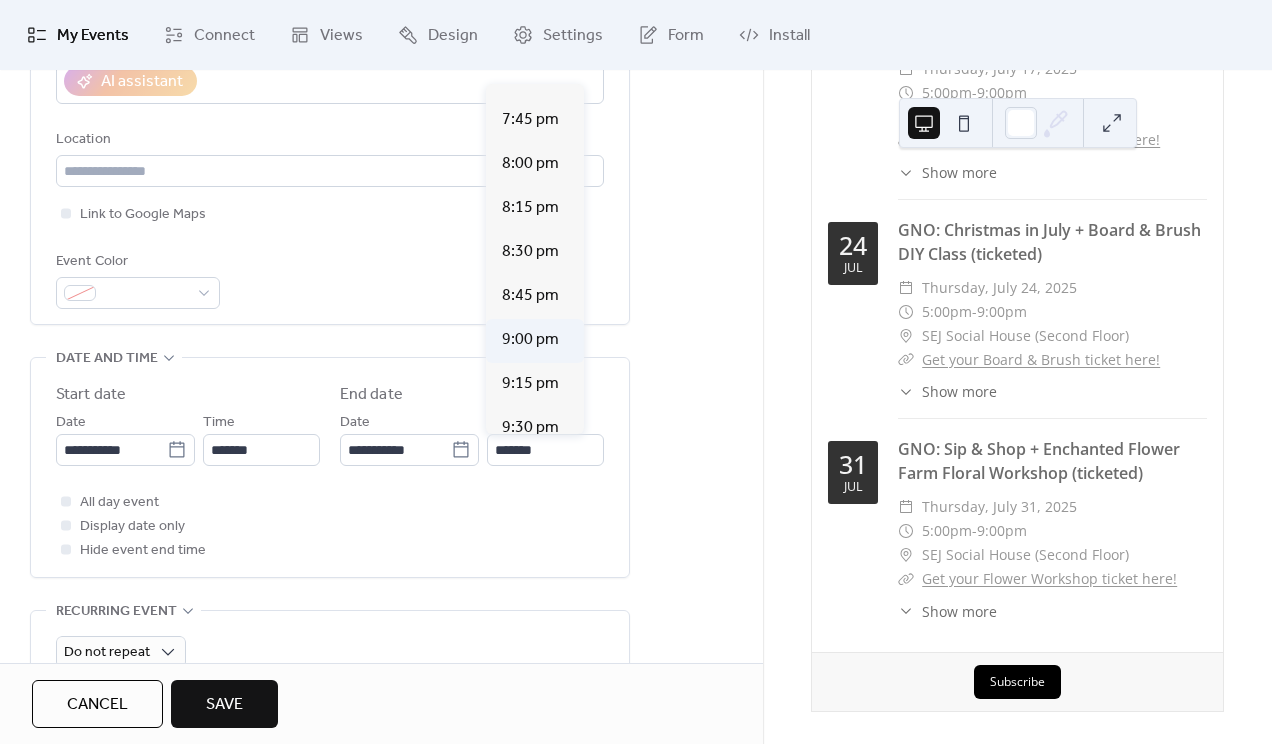 type on "*******" 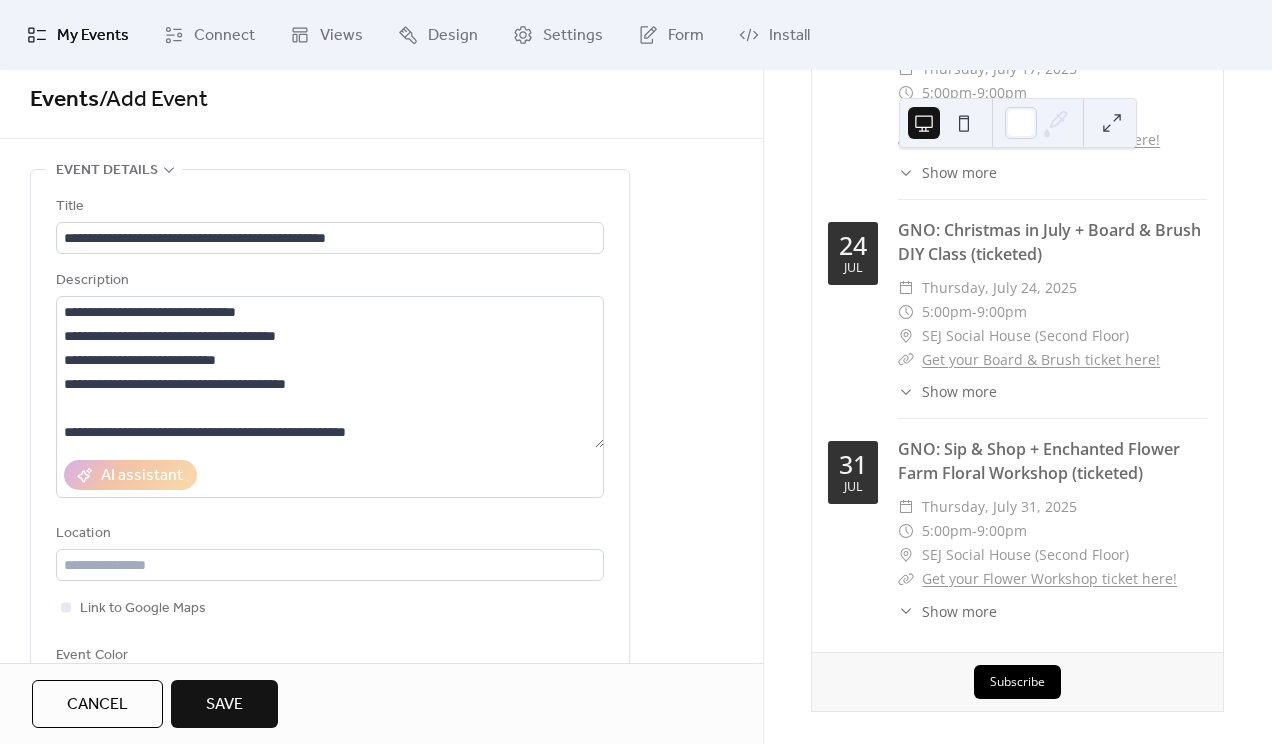 scroll, scrollTop: 0, scrollLeft: 0, axis: both 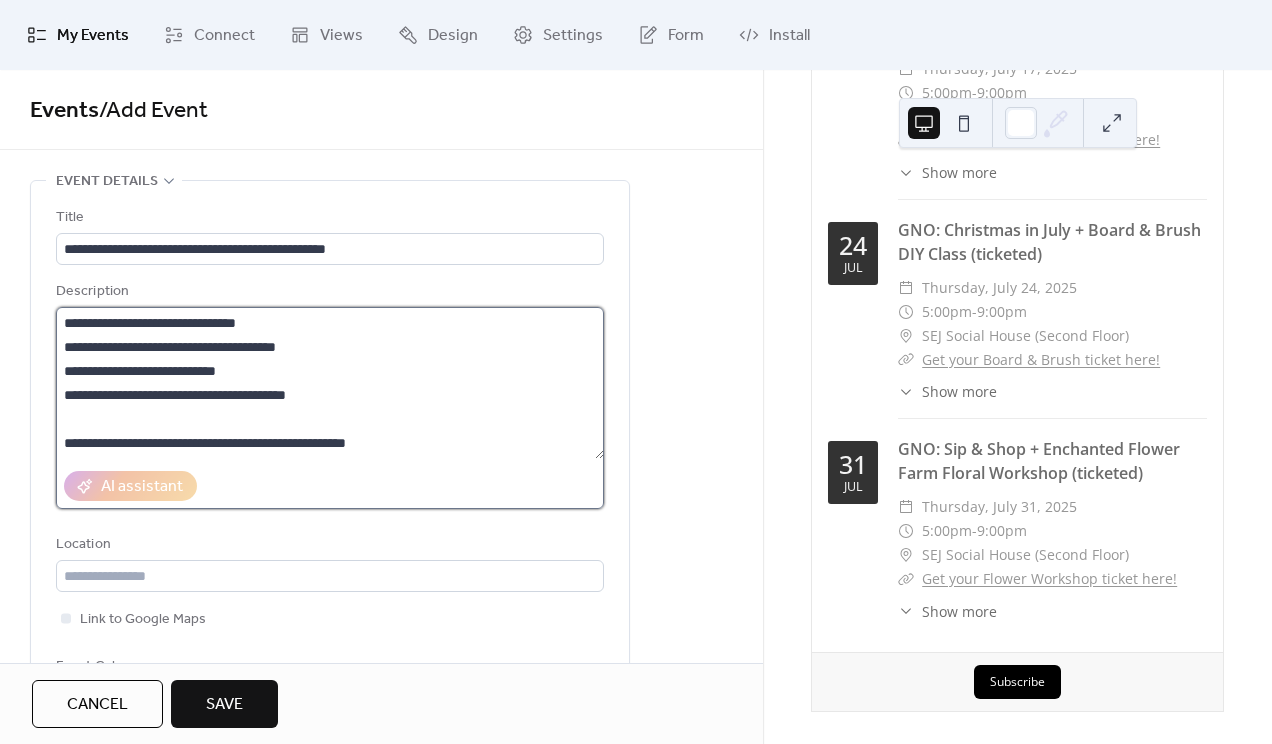 click on "**********" at bounding box center [330, 383] 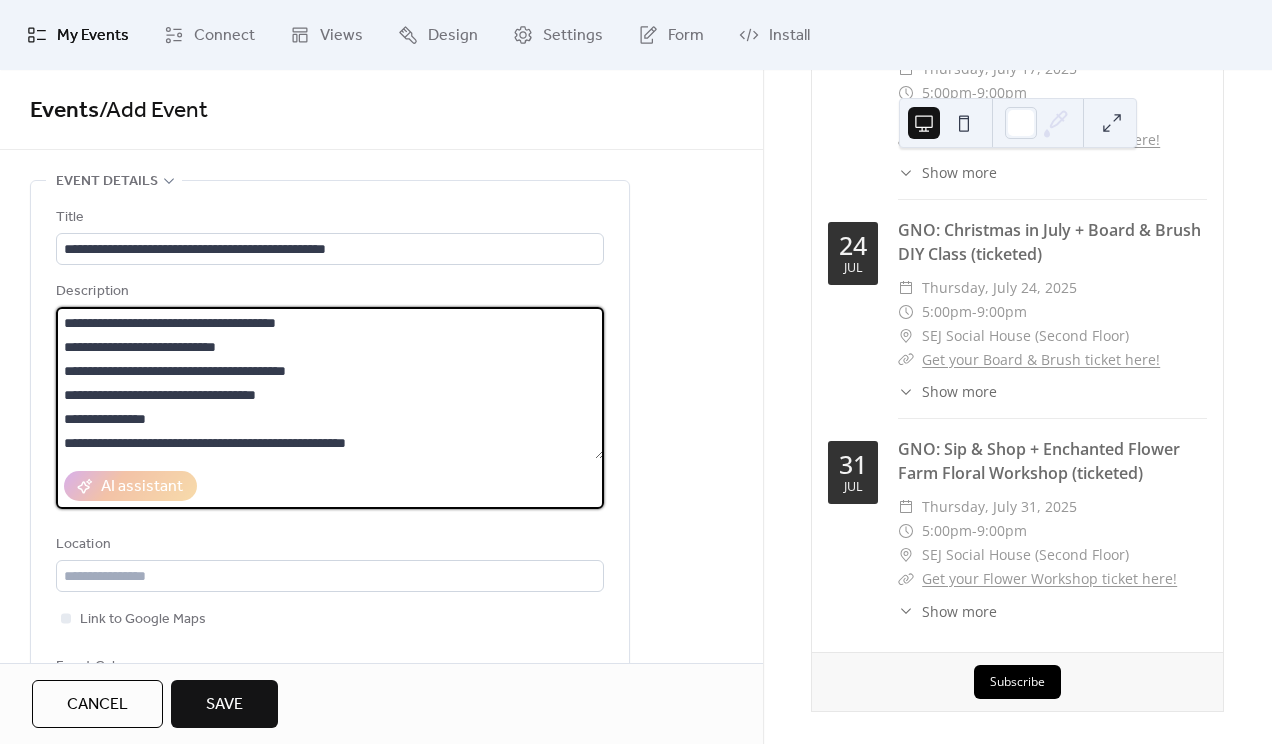 scroll, scrollTop: 192, scrollLeft: 0, axis: vertical 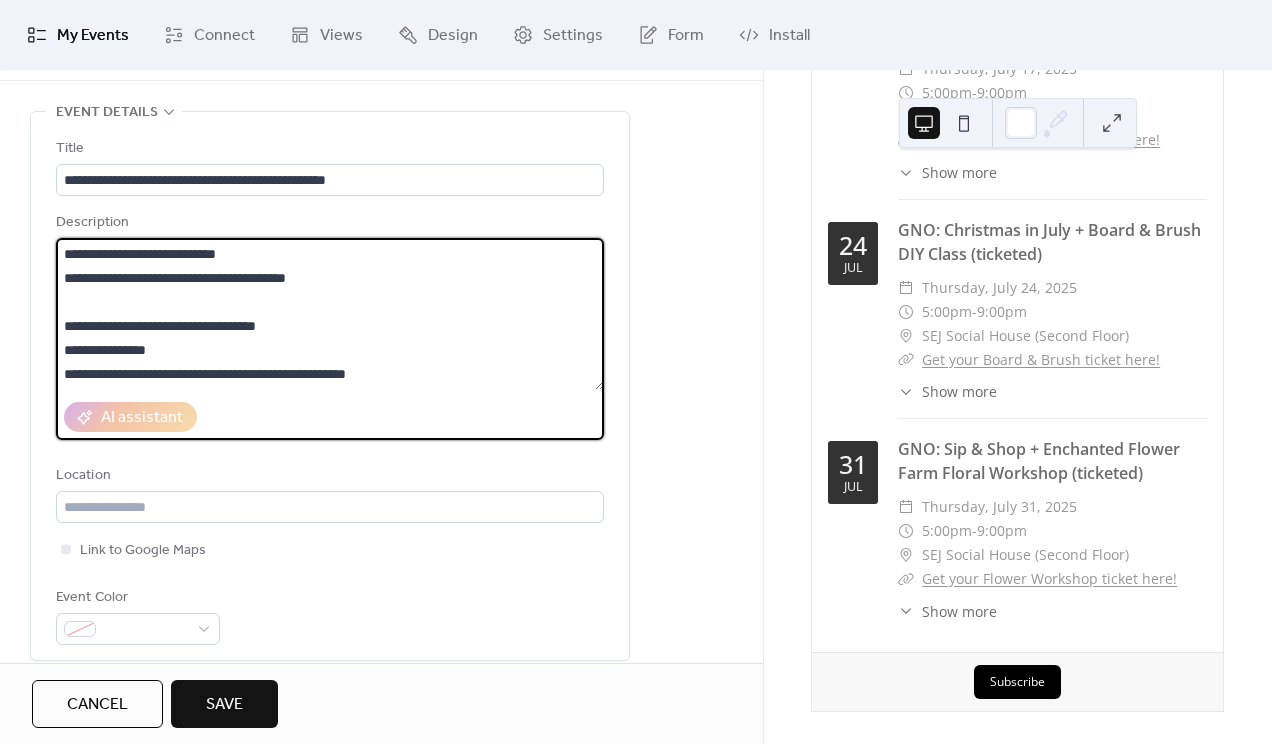 type on "**********" 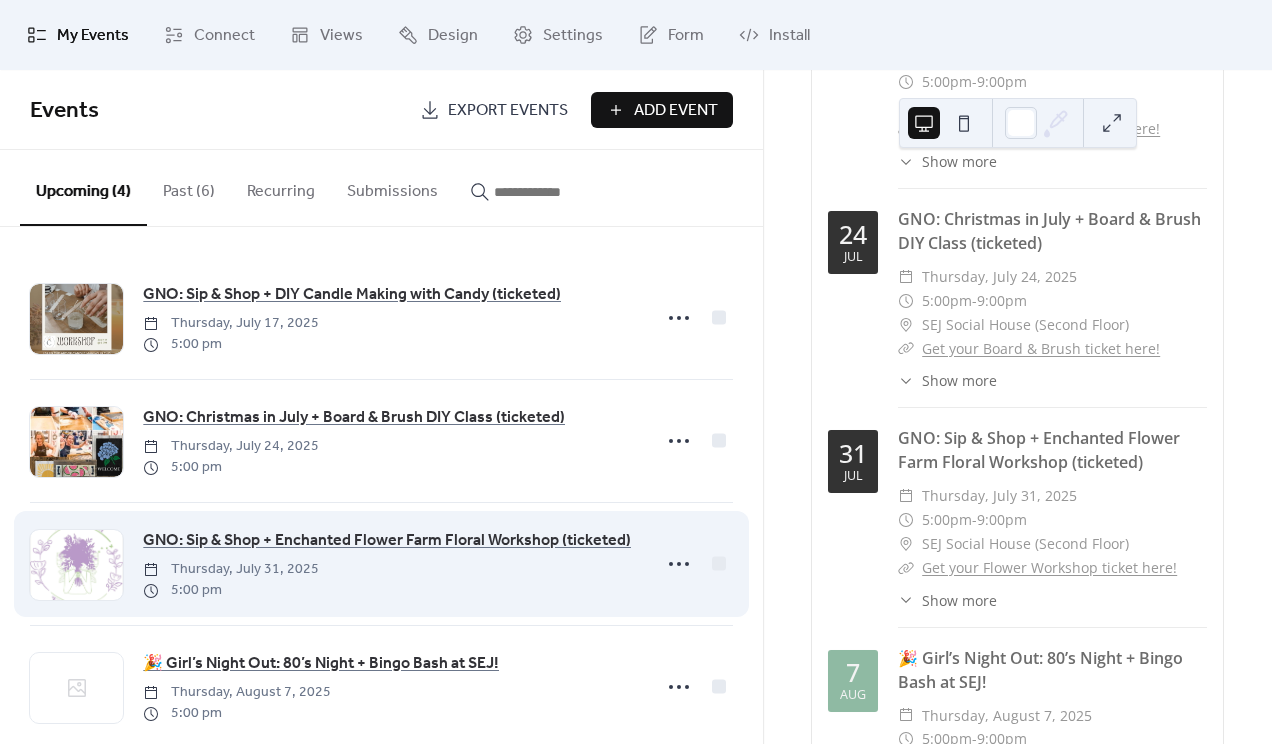 scroll, scrollTop: 36, scrollLeft: 0, axis: vertical 